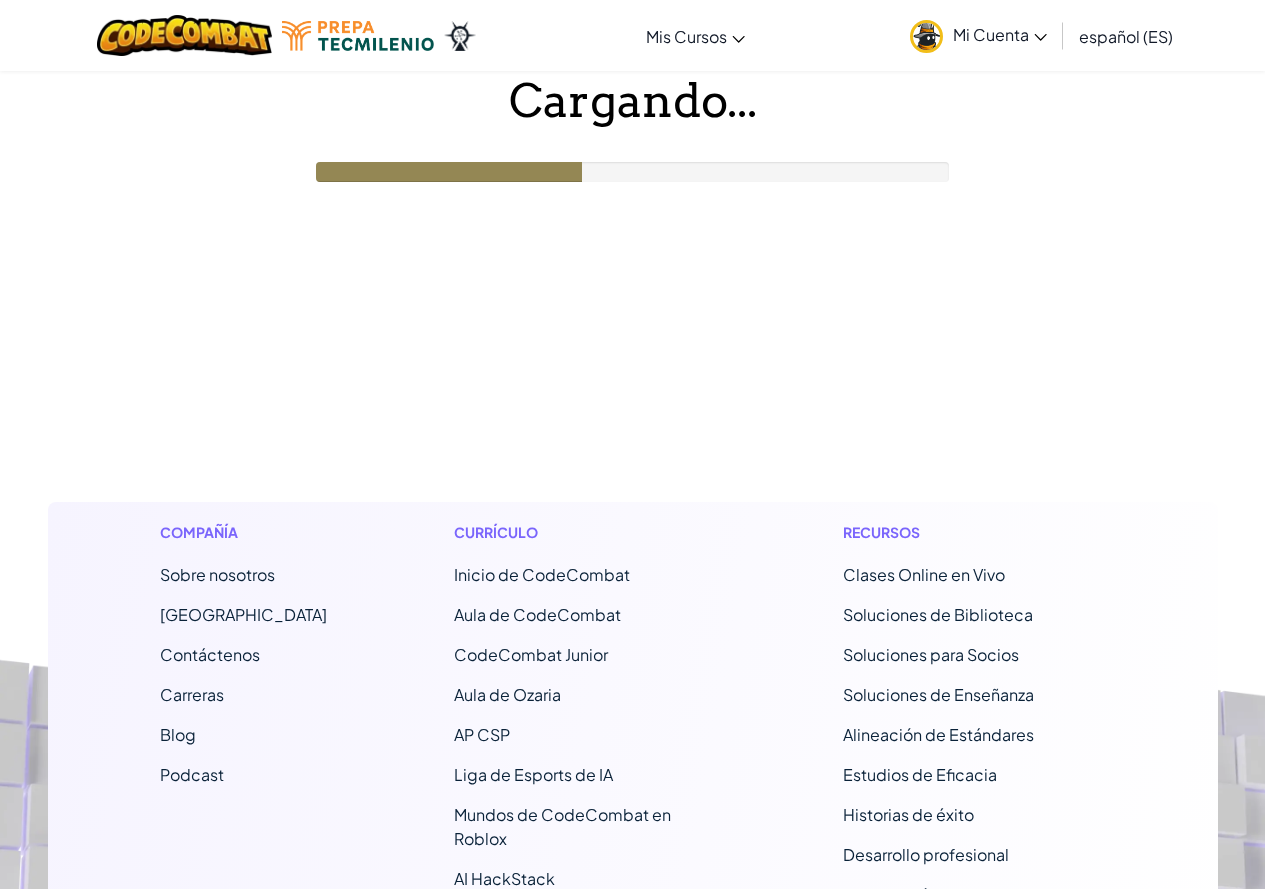 scroll, scrollTop: 0, scrollLeft: 0, axis: both 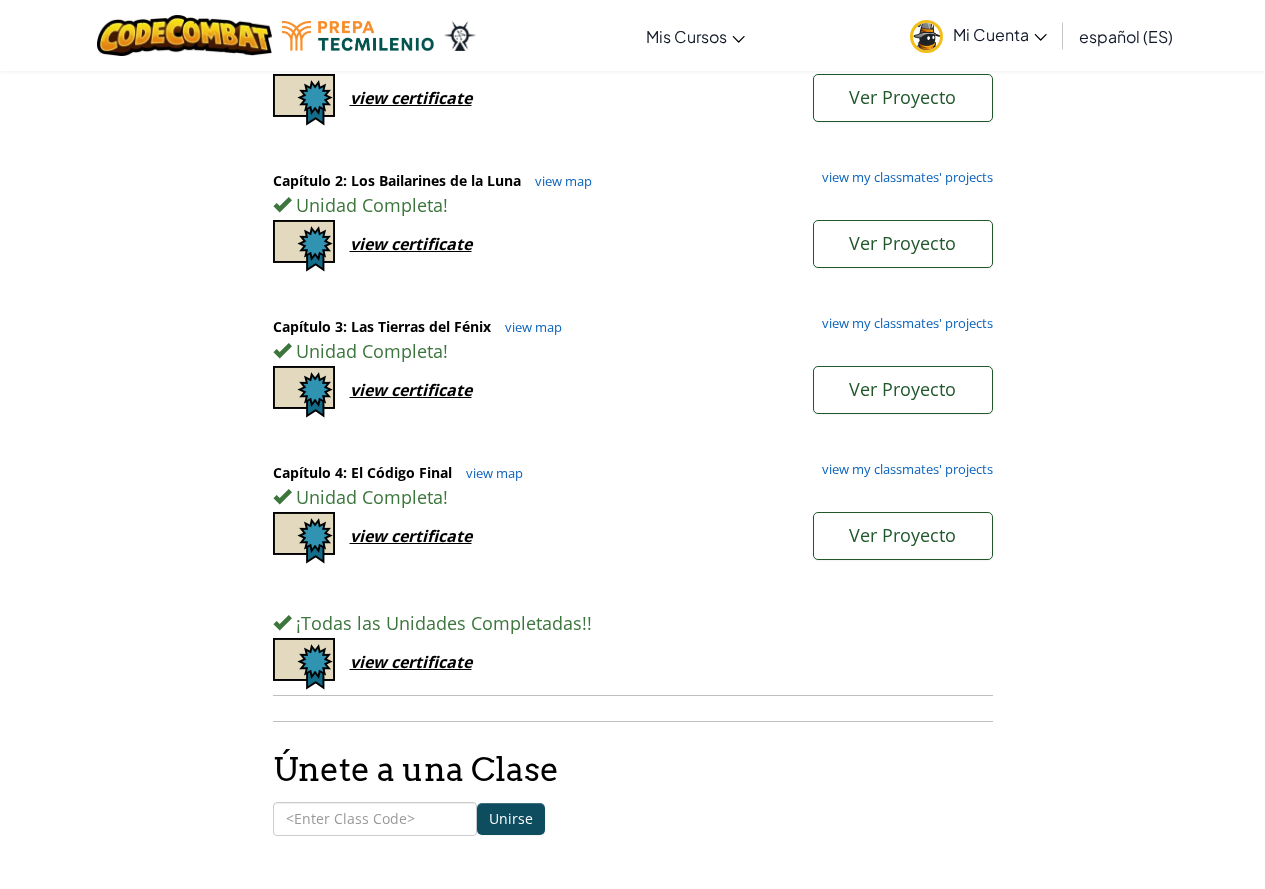 click on "Panel de Control del Estudiante Clases Actuales 2024 Ago 3303 (Python) Profesor : [PERSON_NAME] Capítulo 1: Montaña del Cielo view map view my classmates' projects Unidad Completa ! Ver Proyecto view certificate Capítulo 2: Los Bailarines de [PERSON_NAME] view map view my classmates' projects Unidad Completa ! Ver Proyecto view certificate Capítulo 3: Las Tierras del Fénix view map view my classmates' projects Unidad Completa ! Ver Proyecto view certificate Capítulo 4: El Código Final view map view my classmates' projects Unidad Completa ! Ver Proyecto view certificate ¡Todas las Unidades Completadas! ! view certificate Únete a una Clase Unirse" at bounding box center [633, 325] 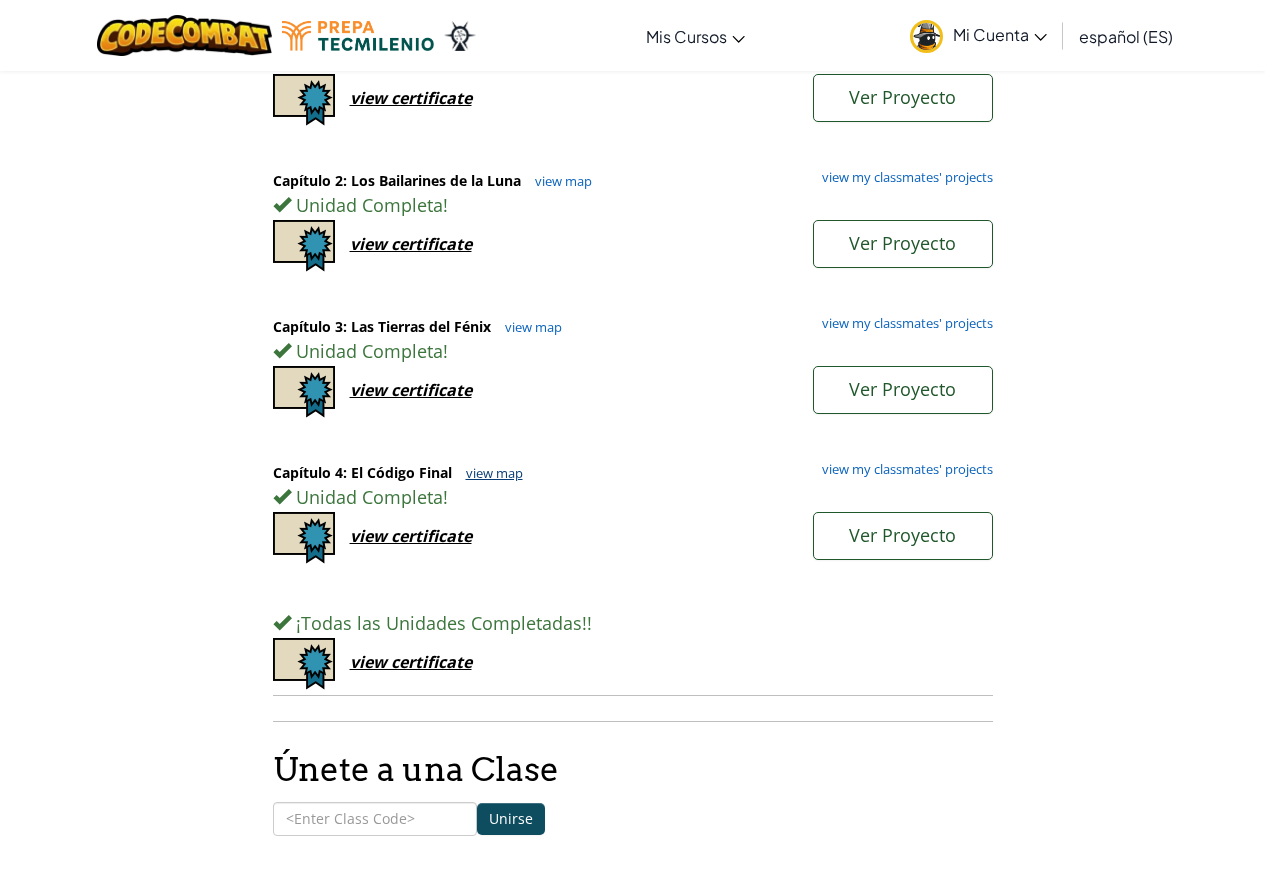 click on "view map" at bounding box center [489, 473] 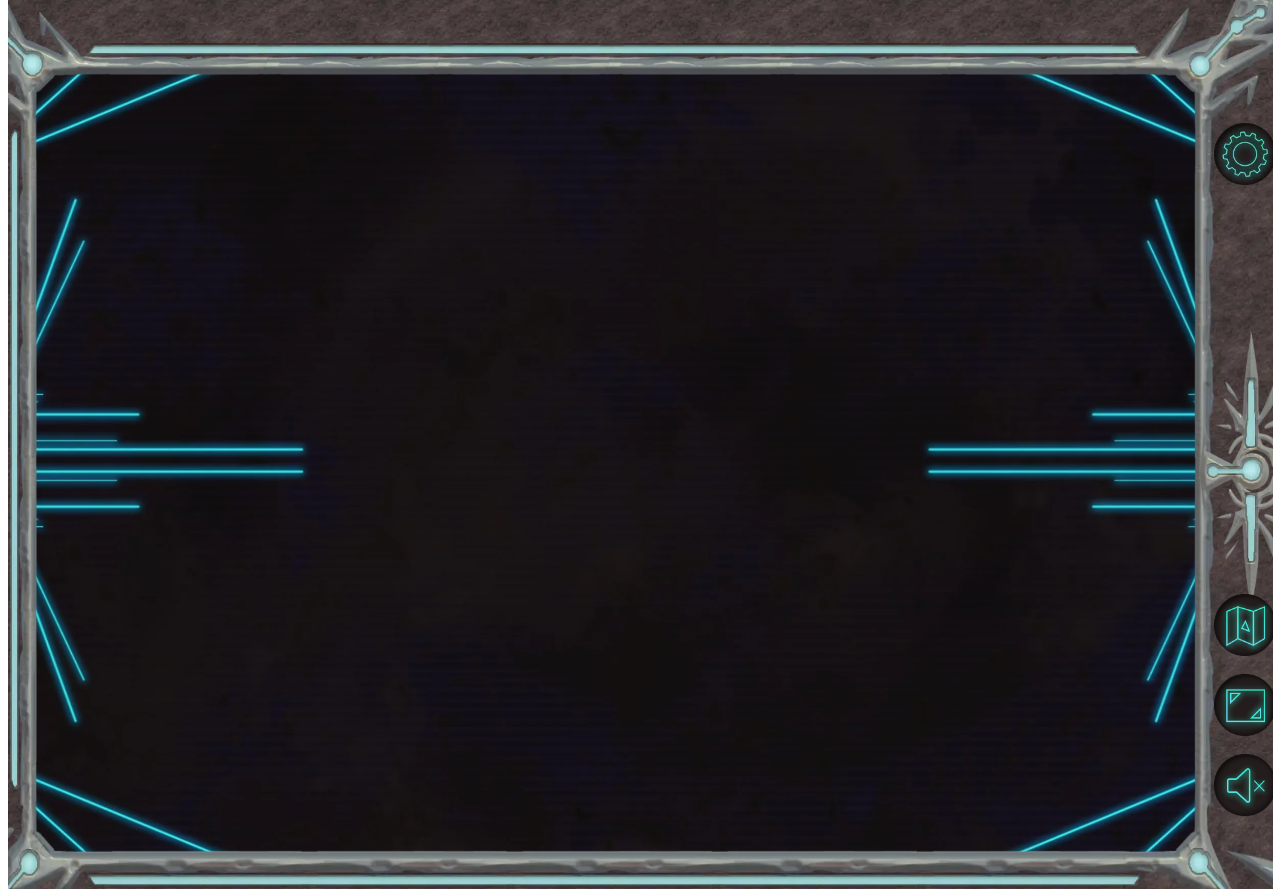 scroll, scrollTop: 0, scrollLeft: 0, axis: both 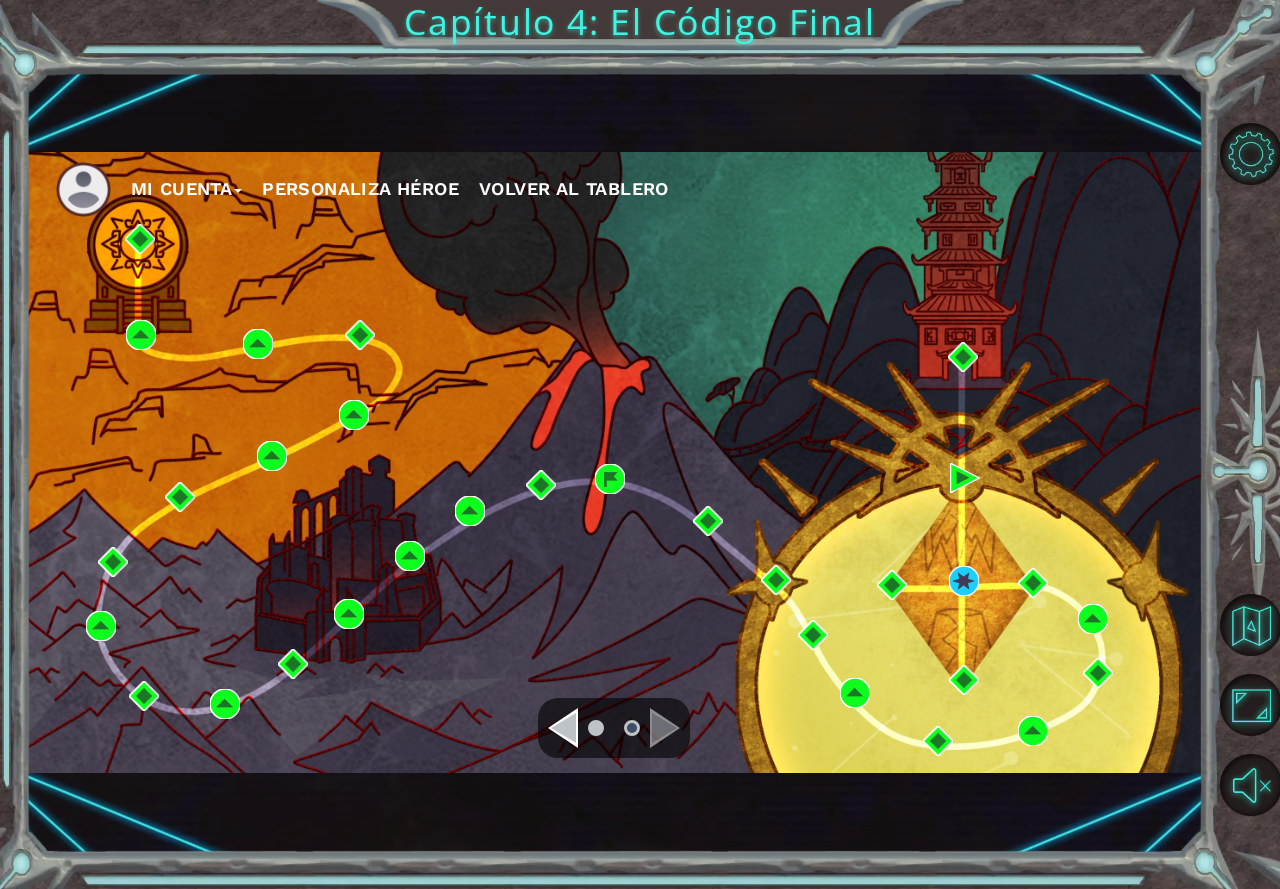 drag, startPoint x: 1240, startPoint y: 738, endPoint x: 1250, endPoint y: 754, distance: 18.867962 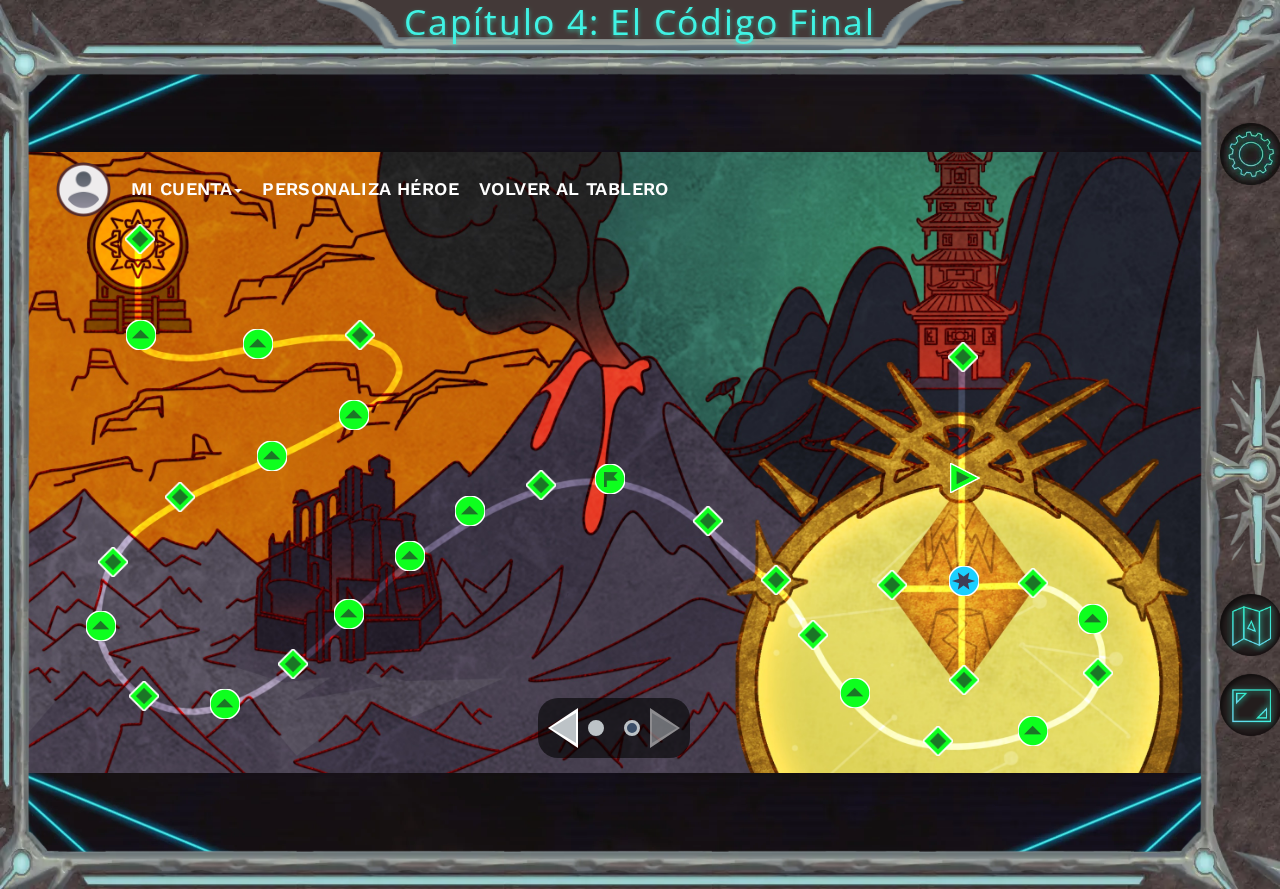 click at bounding box center (1251, 469) 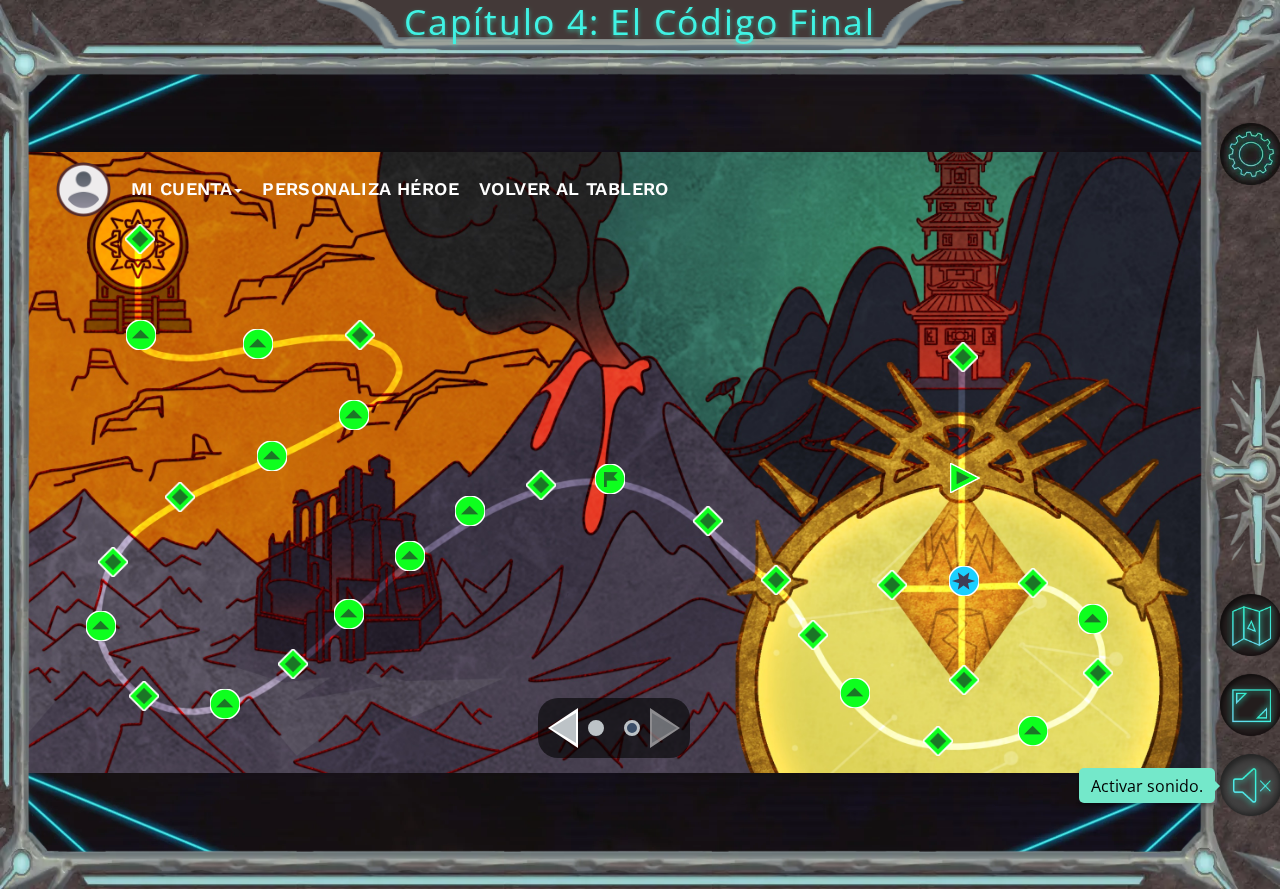 click at bounding box center (1251, 785) 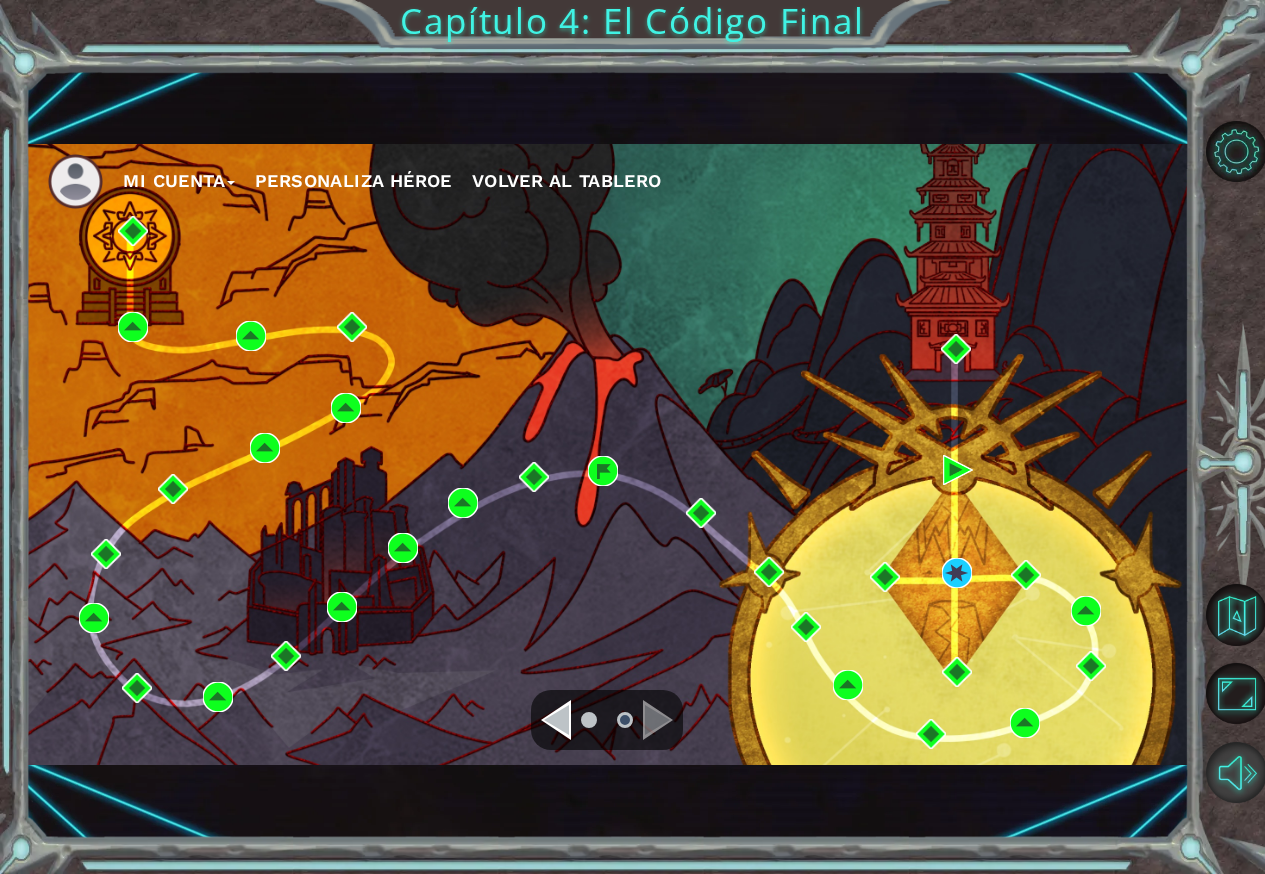 click at bounding box center [1236, 772] 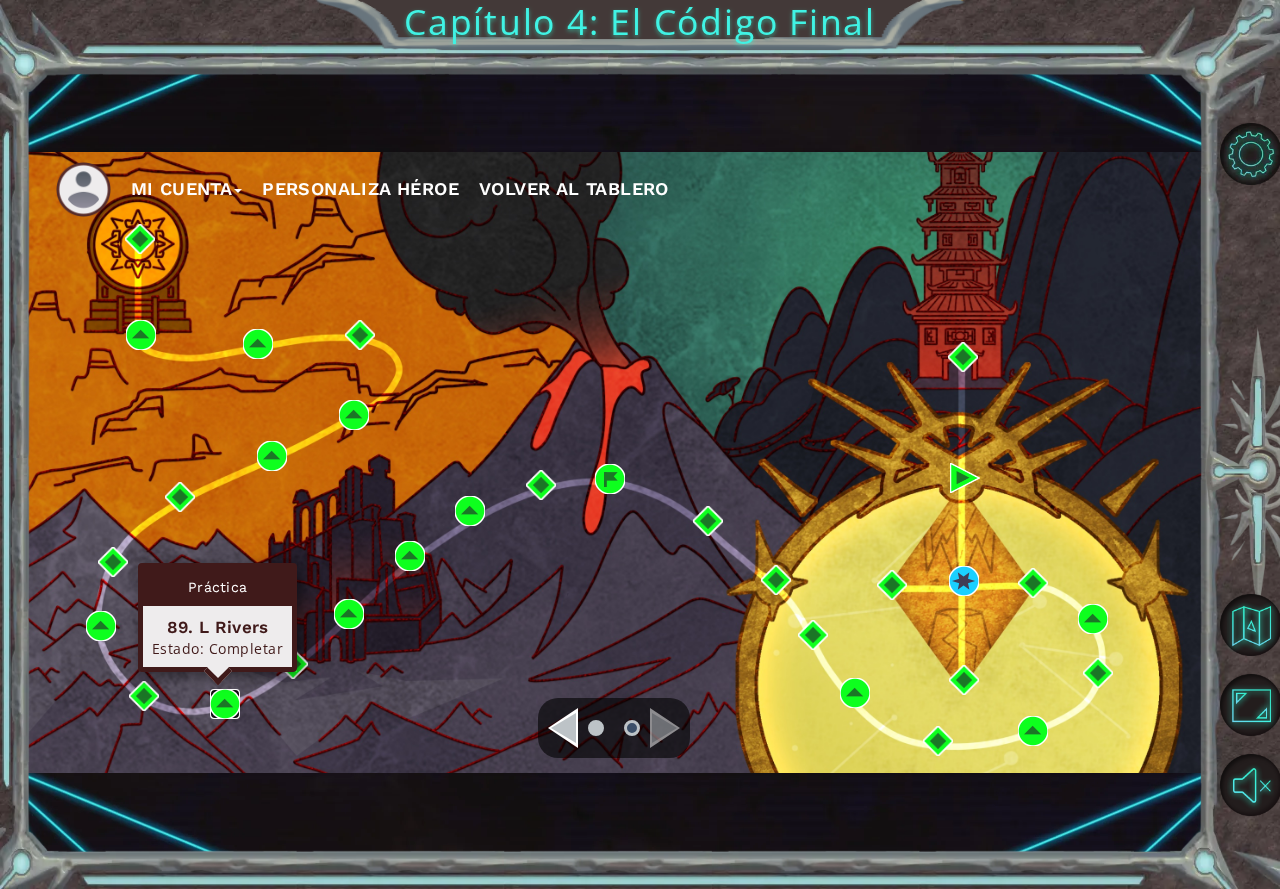 click at bounding box center [225, 704] 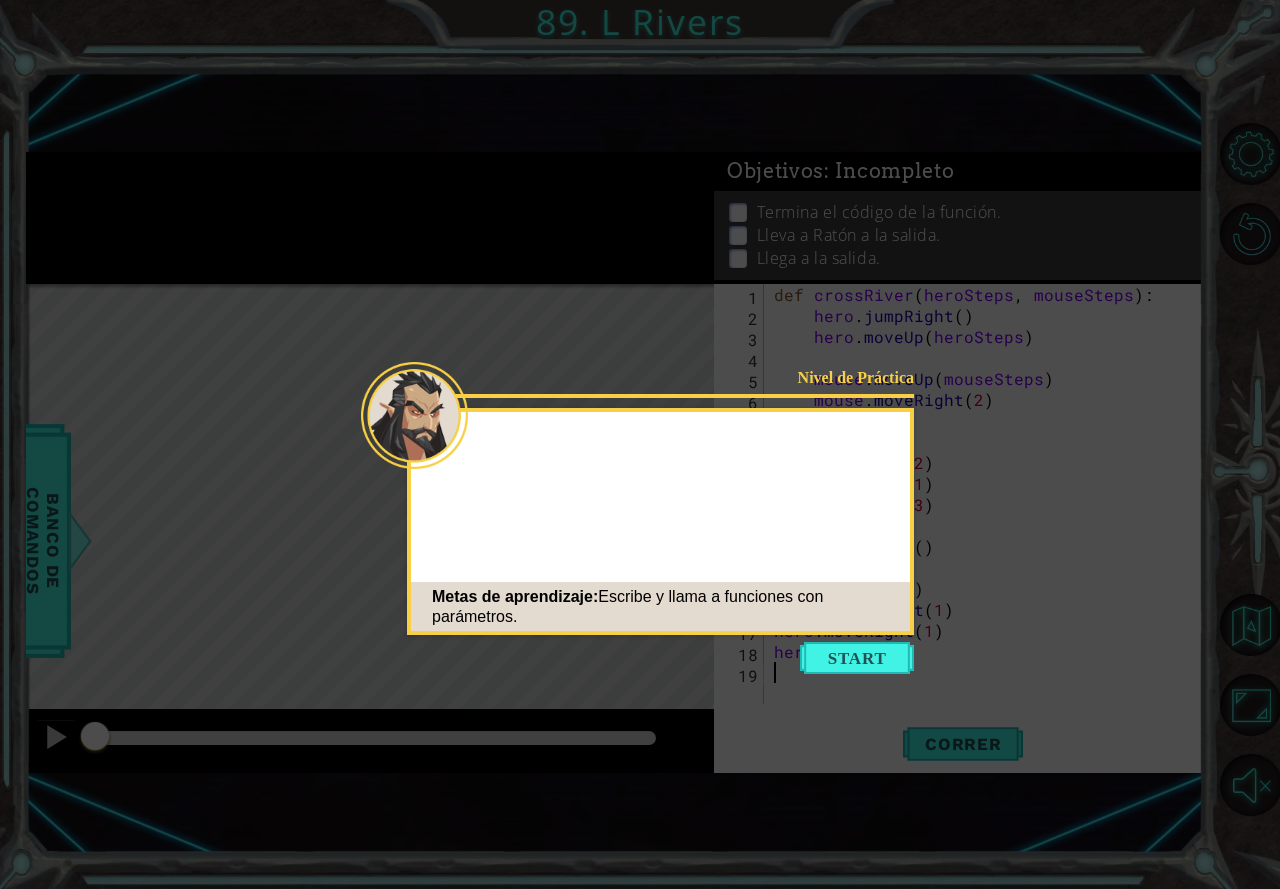 click at bounding box center [857, 658] 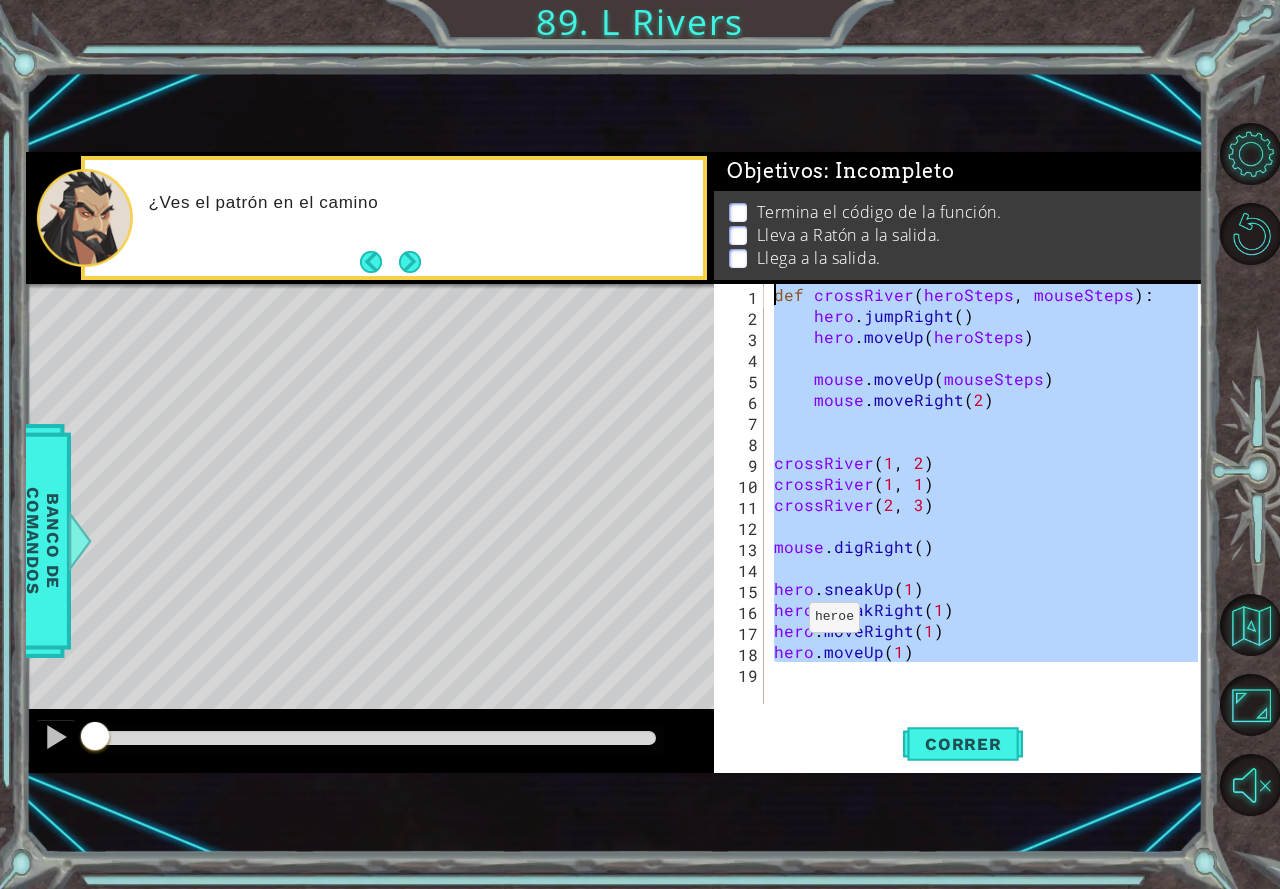 drag, startPoint x: 850, startPoint y: 677, endPoint x: 709, endPoint y: 155, distance: 540.7079 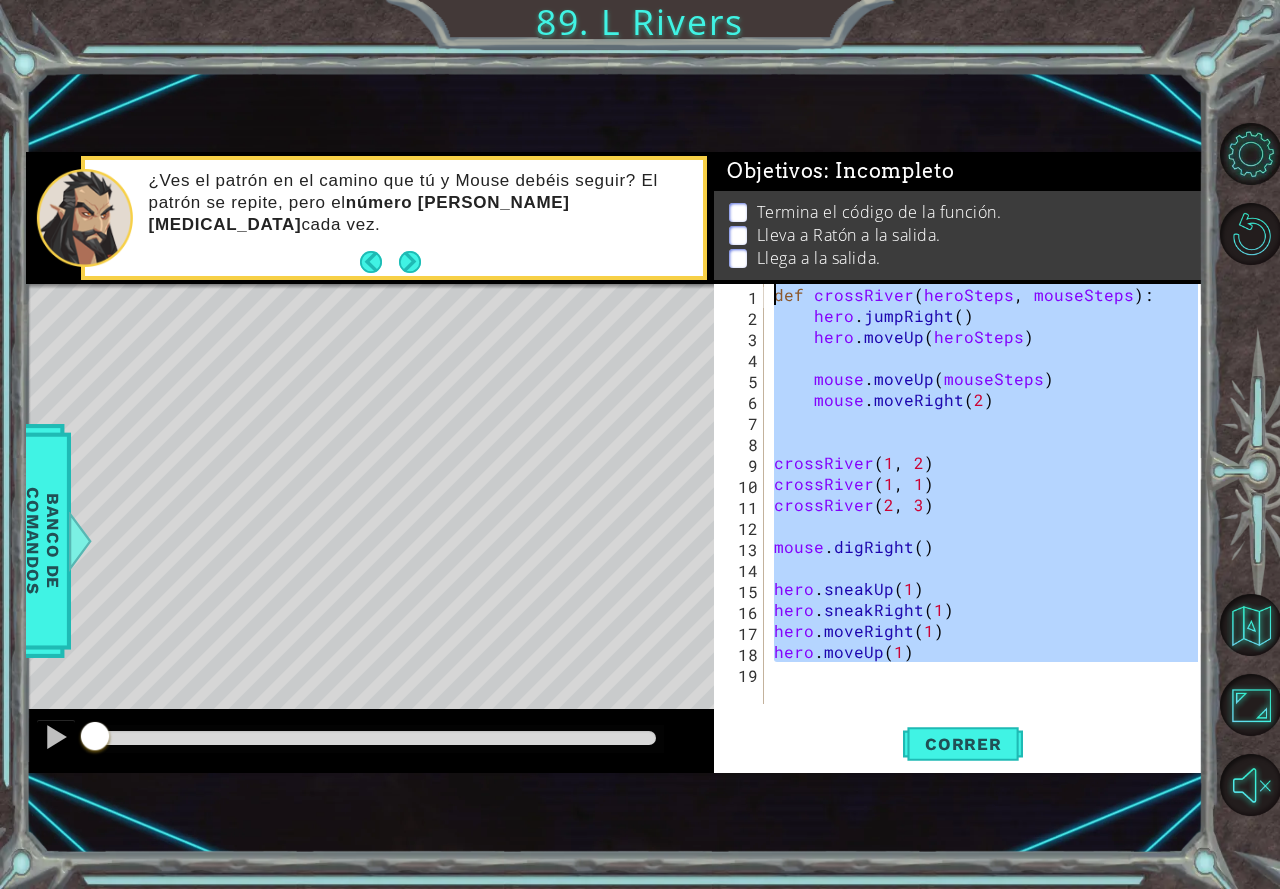 click on "def   crossRiver ( heroSteps ,   mouseSteps ) :      hero . jumpRight ( )      hero . moveUp ( heroSteps )           mouse . moveUp ( mouseSteps )      mouse . moveRight ( 2 ) crossRiver ( 1 ,   2 ) crossRiver ( 1 ,   1 ) crossRiver ( 2 ,   3 ) mouse . digRight ( ) hero . sneakUp ( 1 ) hero . sneakRight ( 1 ) hero . moveRight ( 1 ) hero . moveUp ( 1 )" at bounding box center (984, 494) 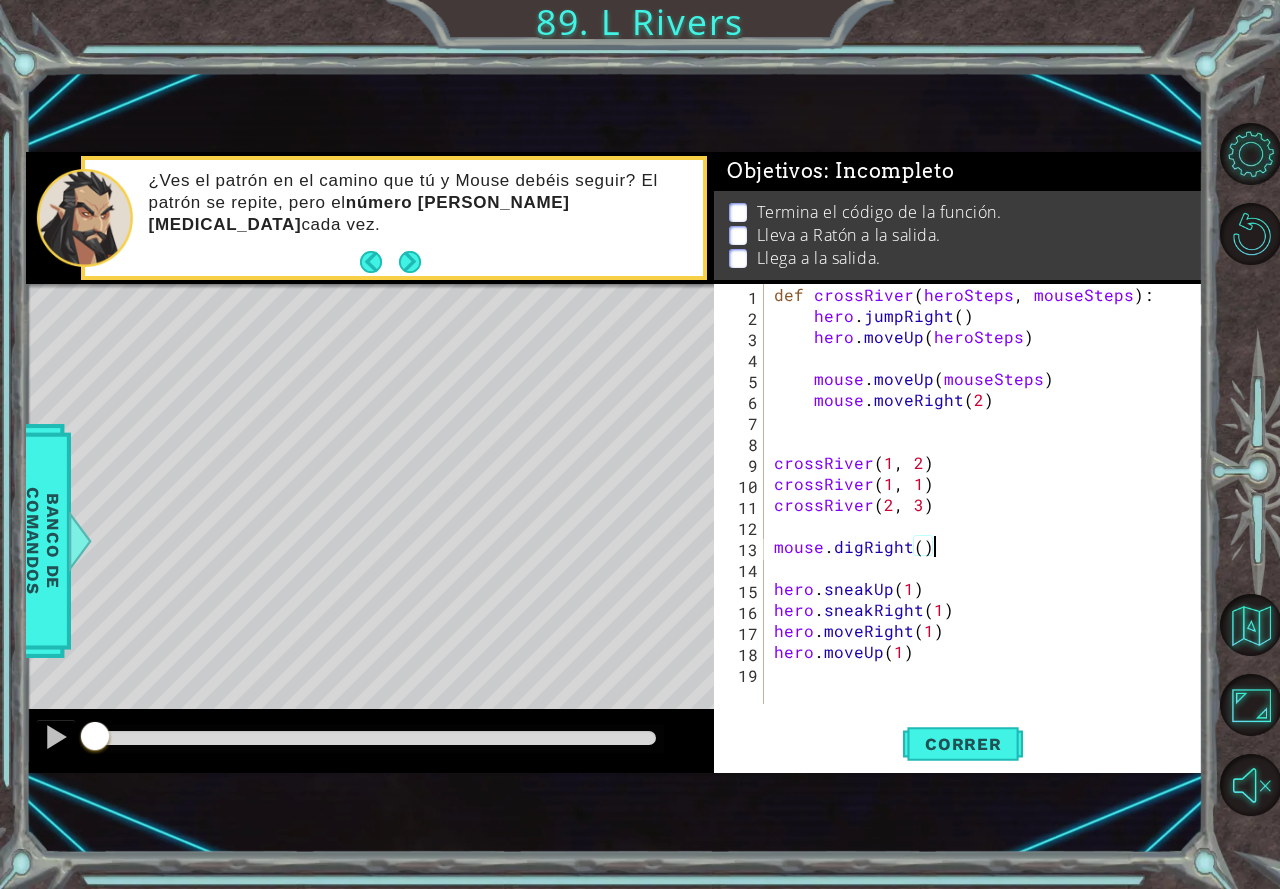 drag, startPoint x: 937, startPoint y: 730, endPoint x: 726, endPoint y: 757, distance: 212.72047 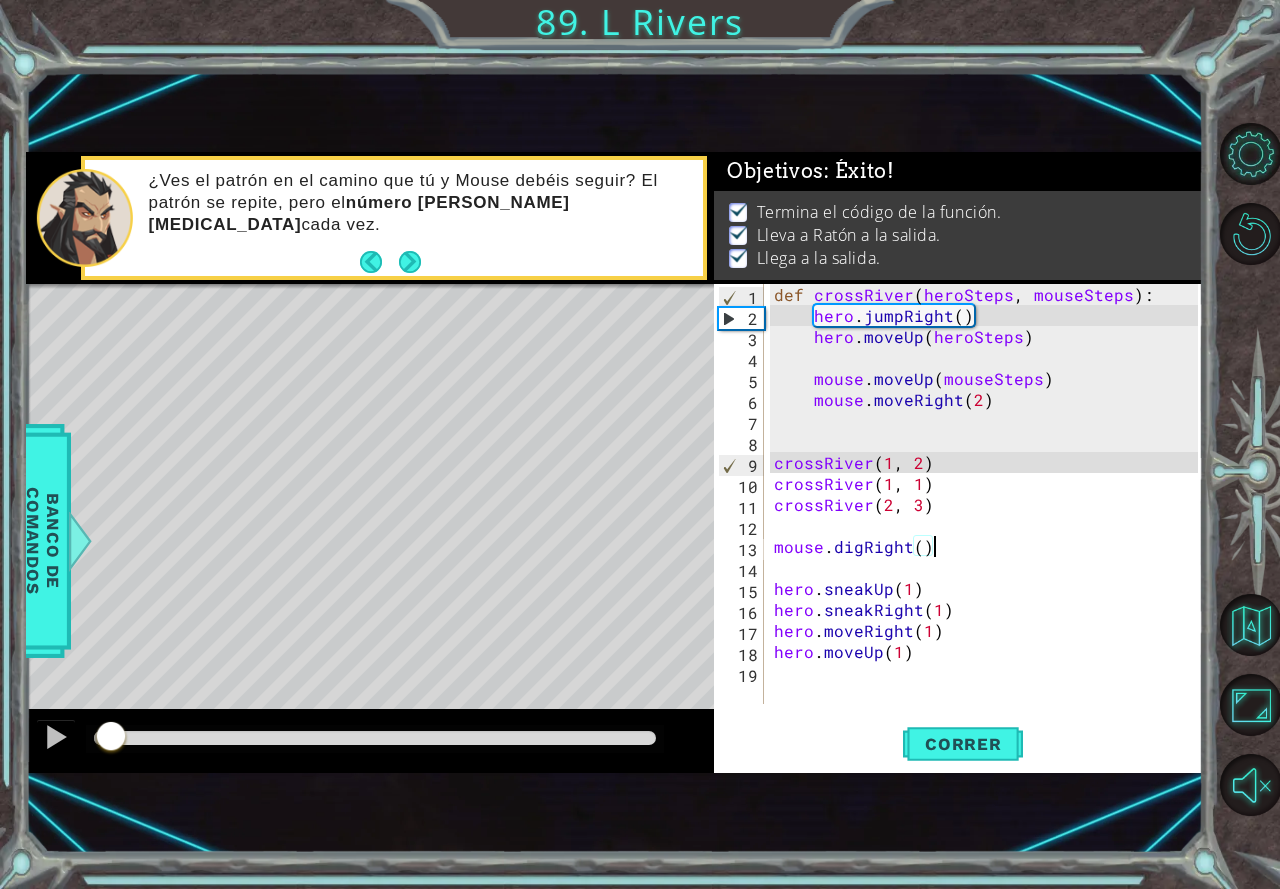 drag, startPoint x: 107, startPoint y: 739, endPoint x: 1016, endPoint y: 623, distance: 916.37164 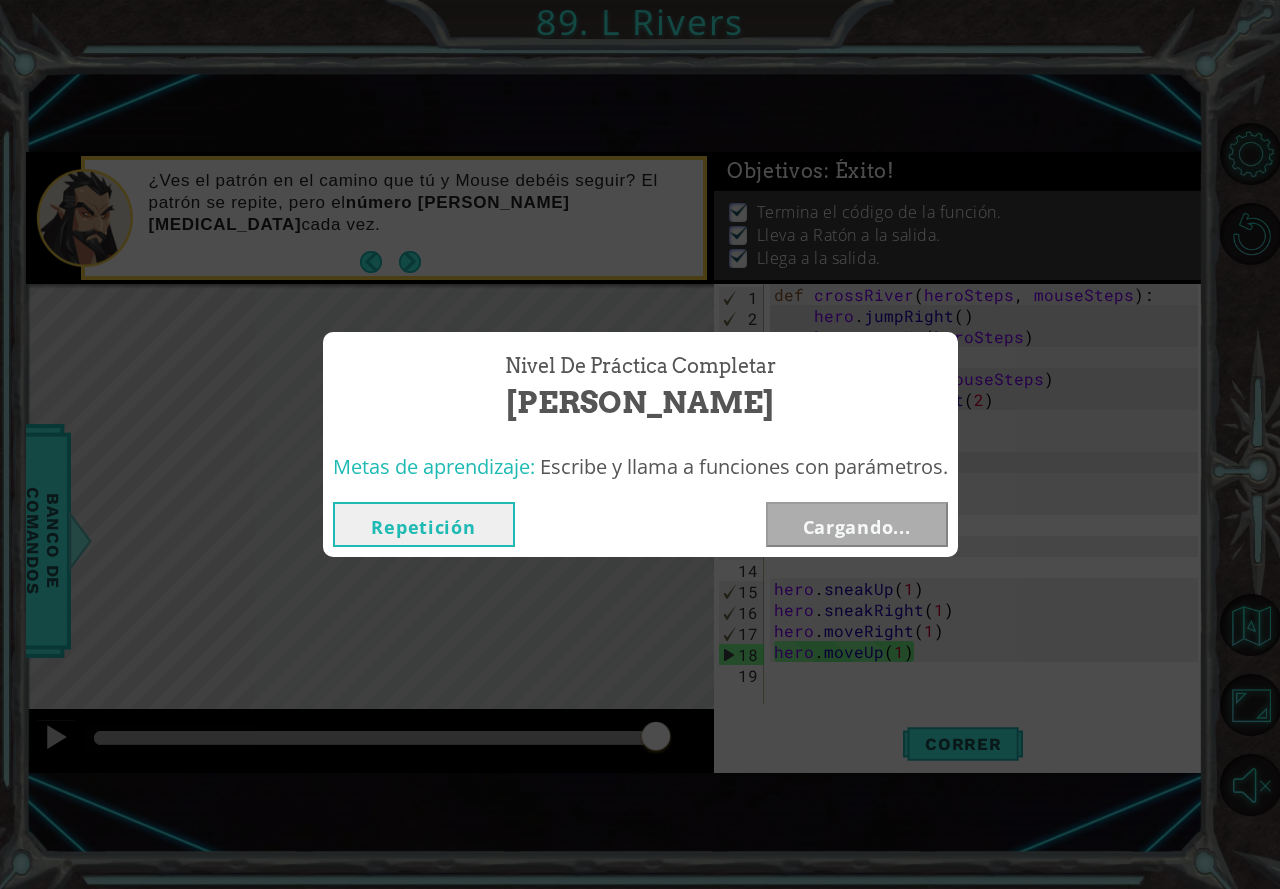 click on "Repetición
Cargando..." at bounding box center [640, 524] 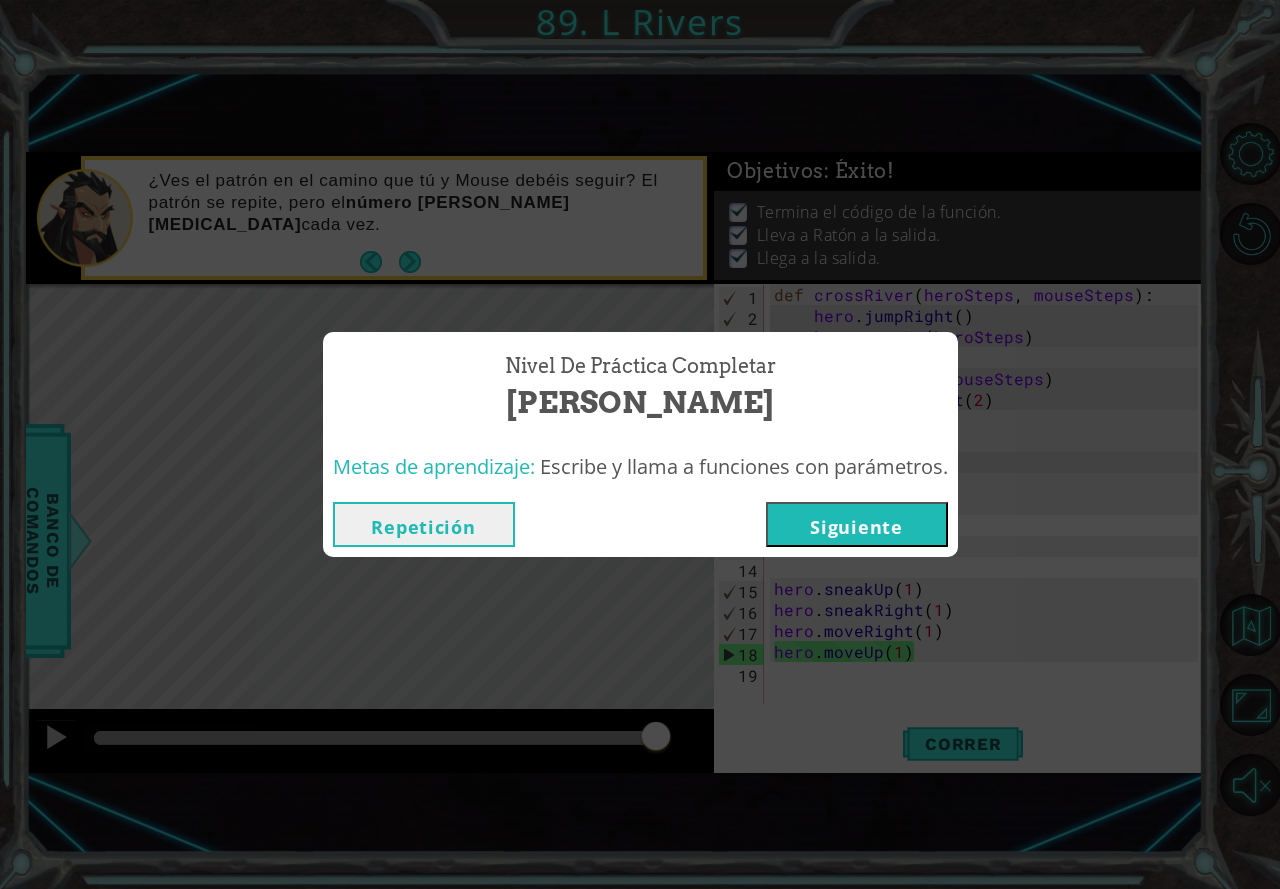click on "Siguiente" at bounding box center [857, 524] 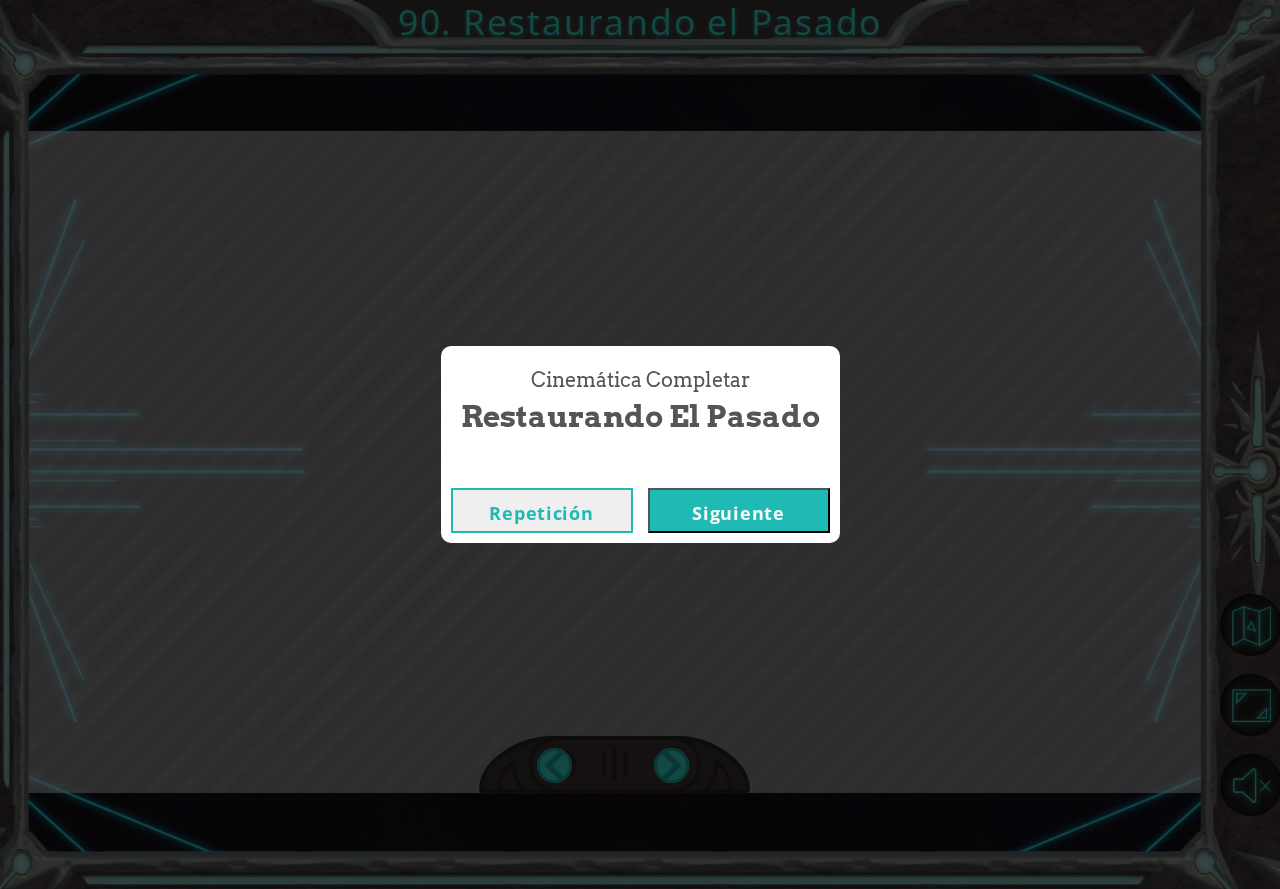 click on "Siguiente" at bounding box center [739, 510] 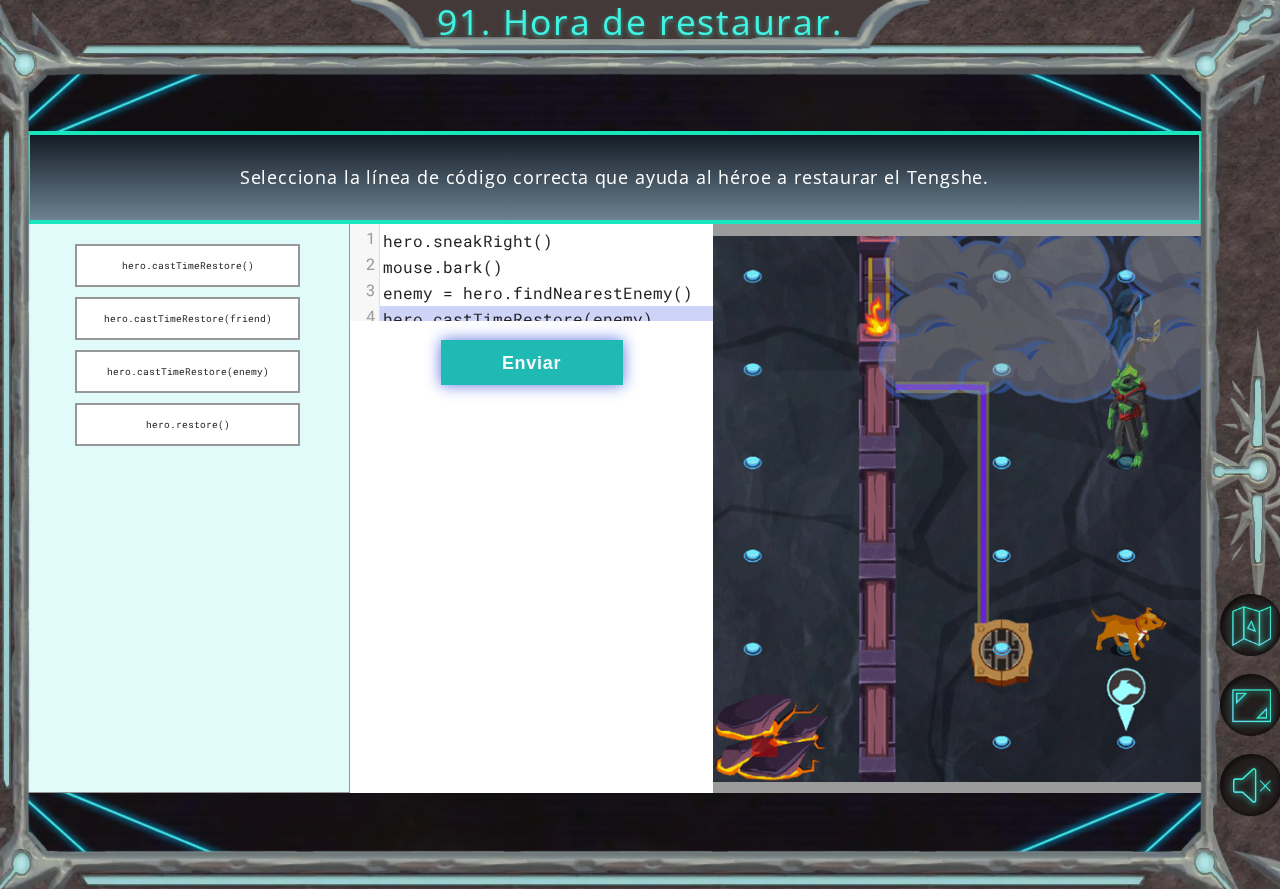 click on "Enviar" at bounding box center [532, 362] 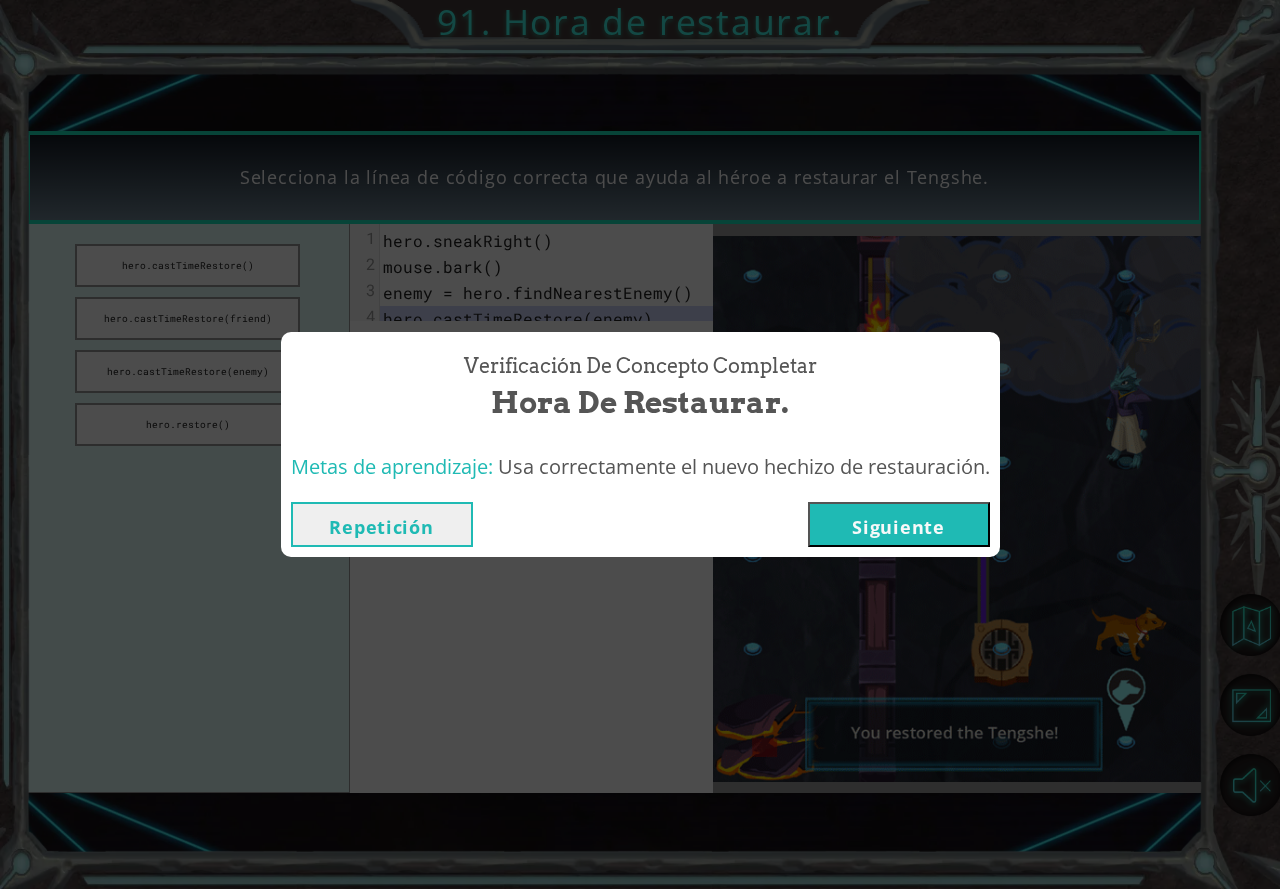 click on "Siguiente" at bounding box center [899, 524] 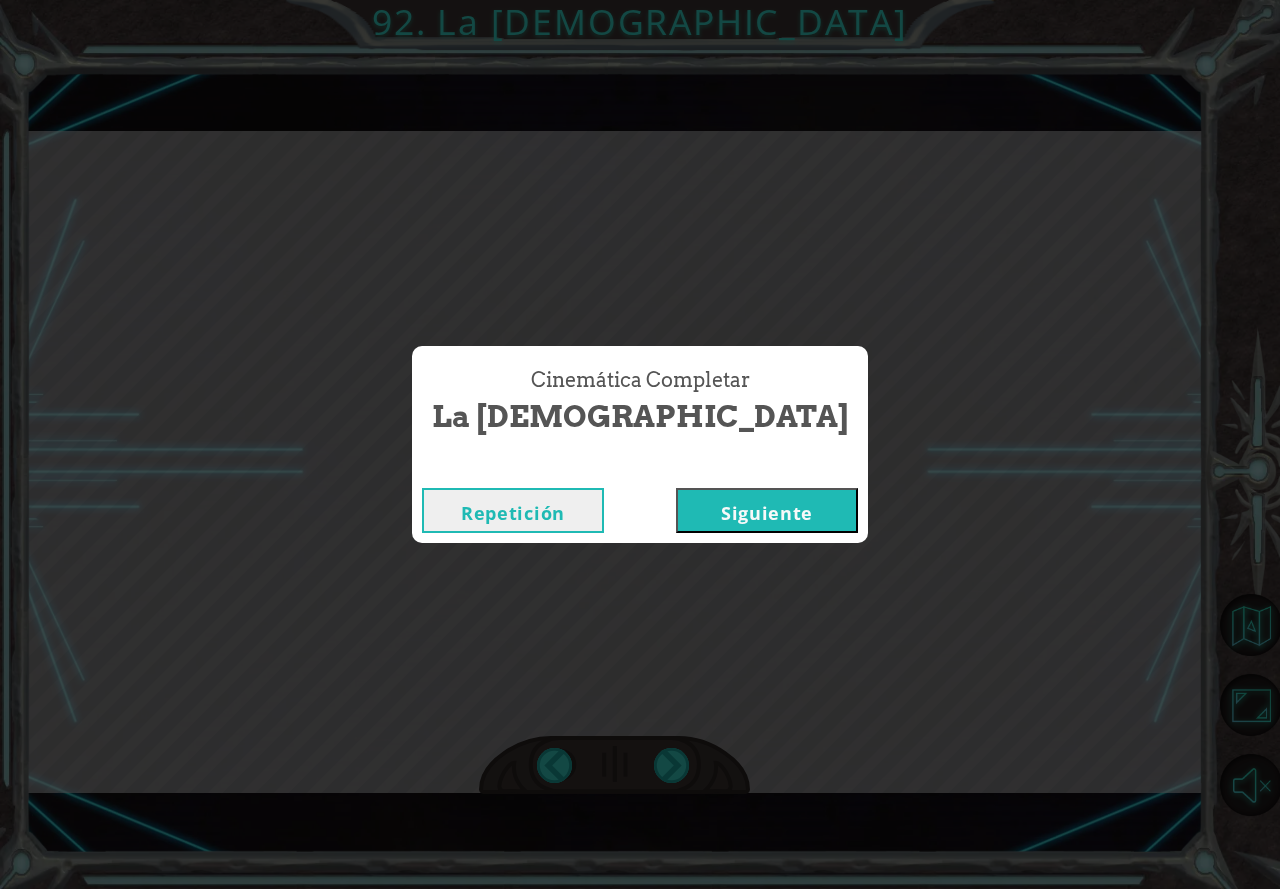 click on "Siguiente" at bounding box center [767, 510] 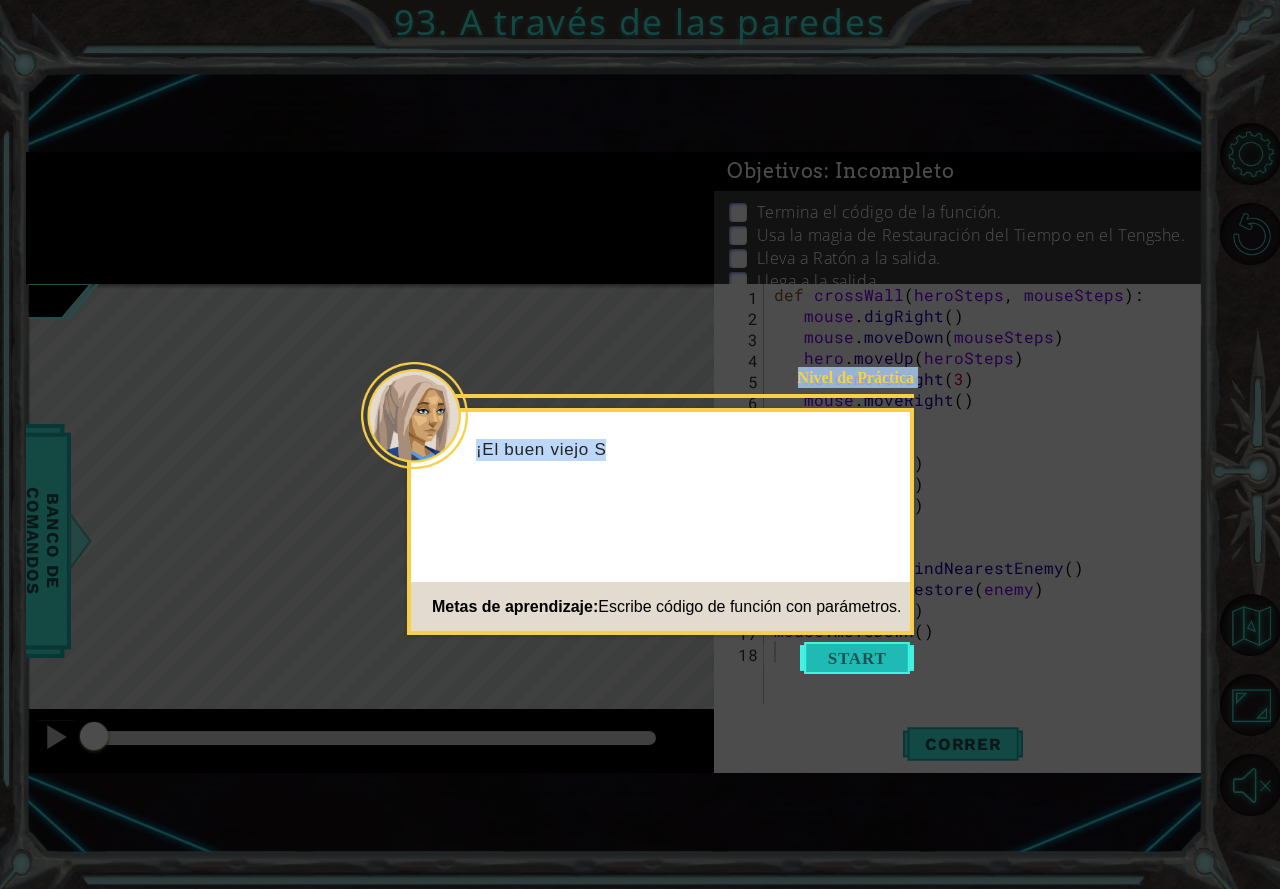 click on "1     הההההההההההההההההההההההההההההההההההההההההההההההההההההההההההההההההההההההההההההההההההההההההההההההההההההההההההההההההההההההההההההההההההההההההההההההההההההההההההההההההההההההההההההההההההההההההההההההההההההההההההההההההההההההההההההההההההההההההההההההההההההההההההההההה XXXXXXXXXXXXXXXXXXXXXXXXXXXXXXXXXXXXXXXXXXXXXXXXXXXXXXXXXXXXXXXXXXXXXXXXXXXXXXXXXXXXXXXXXXXXXXXXXXXXXXXXXXXXXXXXXXXXXXXXXXXXXXXXXXXXXXXXXXXXXXXXXXXXXXXXXXXXXXXXXXXXXXXXXXXXXXXXXXXXXXXXXXXXXXXXXXXXXXXXXXXXXXXXXXXXXXXXXXXXXXXXXXXXXXXXXXXXXXXXXXXXXXXXXXXXXXXX Solución × Objetivos : Incompleto       Termina el código de la función.
Usa la magia de Restauración del Tiempo en el [PERSON_NAME].
Lleva a Ratón a la salida.
Llega a la salida.
1 2 3 4 5 6 7 8 9 10 11 12 13 14 15" at bounding box center [640, 444] 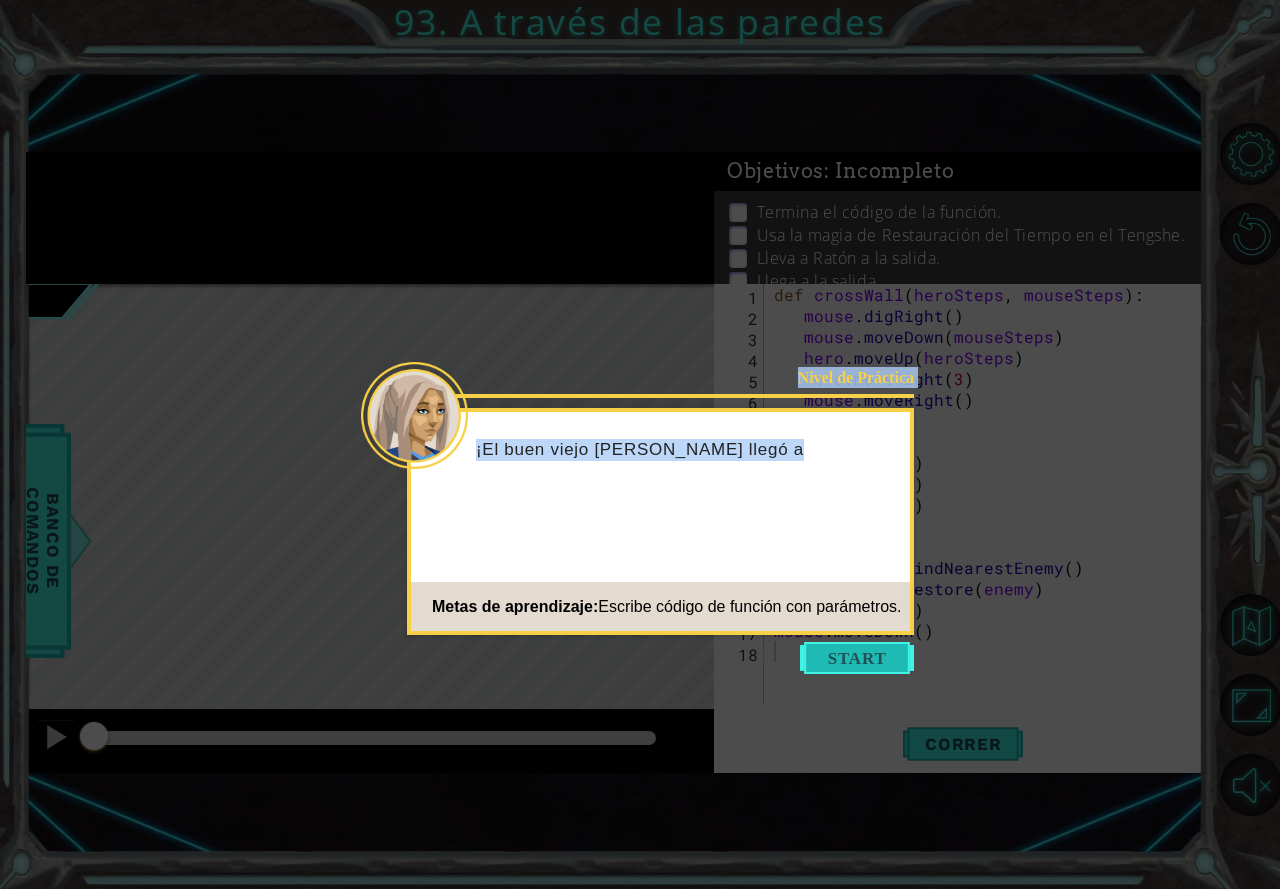 click at bounding box center [857, 658] 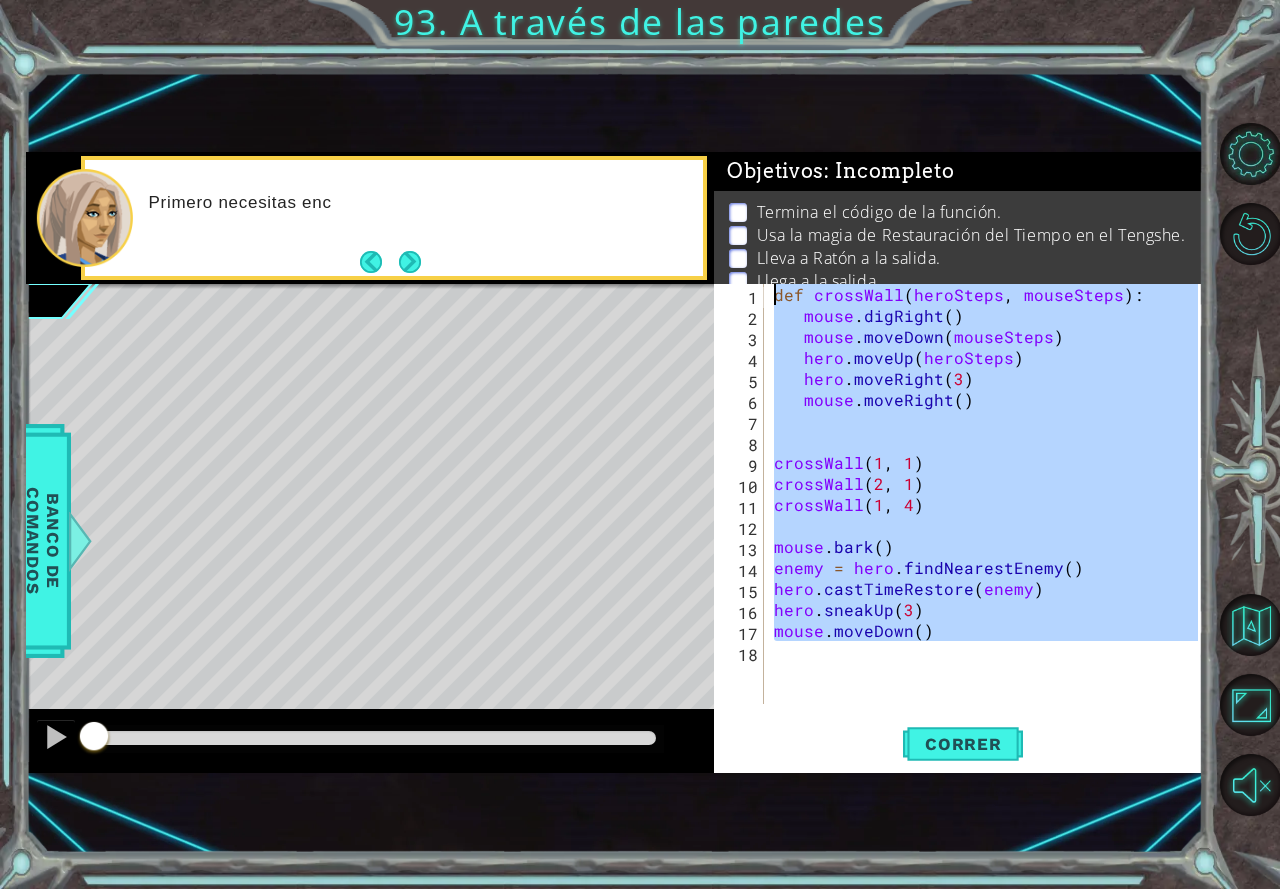 drag, startPoint x: 845, startPoint y: 651, endPoint x: 690, endPoint y: 145, distance: 529.2079 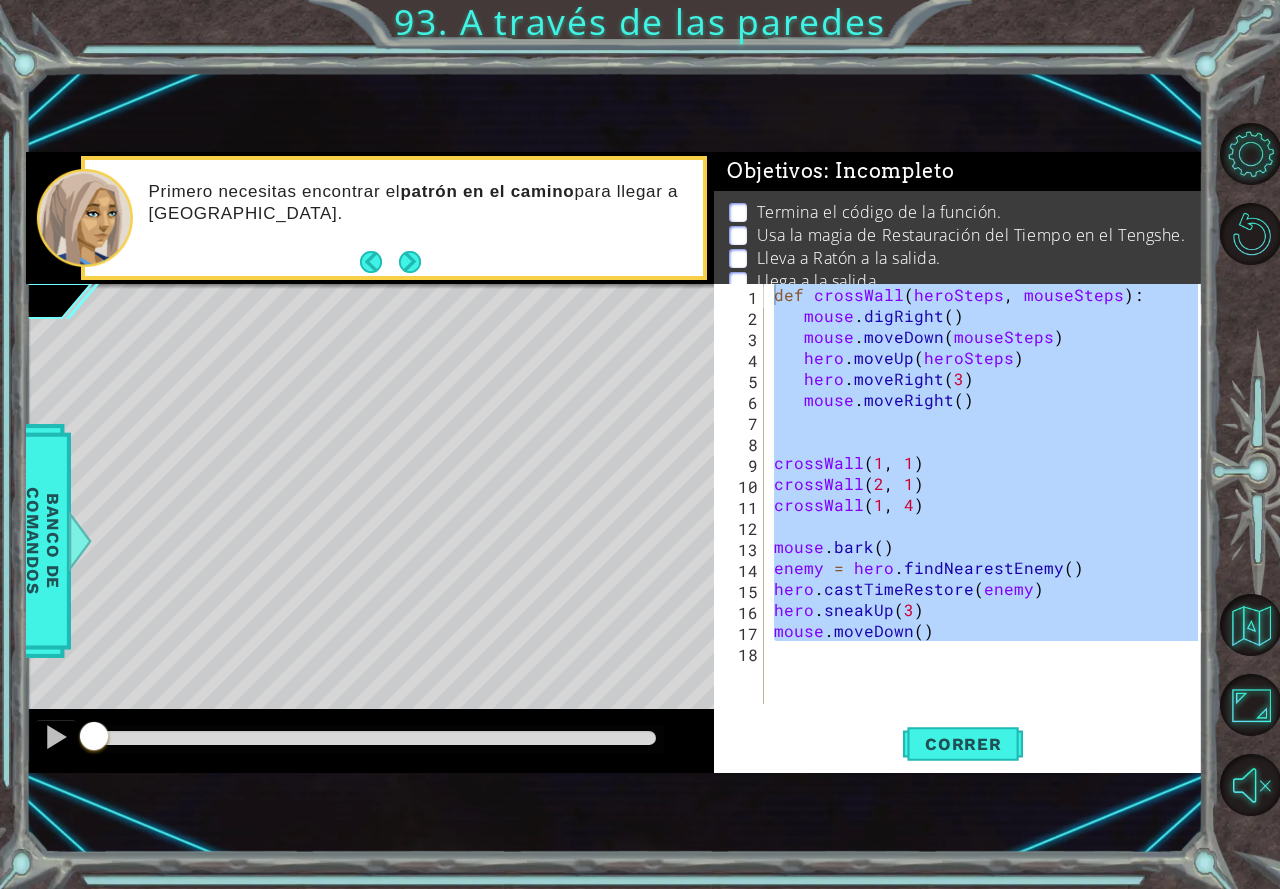 click on "def   crossWall ( heroSteps ,   mouseSteps ) :     mouse . digRight ( )     mouse . moveDown ( mouseSteps )     hero . moveUp ( heroSteps )     hero . moveRight ( 3 )     mouse . moveRight ( ) crossWall ( 1 ,   1 ) crossWall ( 2 ,   1 ) crossWall ( 1 ,   4 ) mouse . bark ( ) enemy   =   hero . findNearestEnemy ( ) hero . castTimeRestore ( enemy ) hero . sneakUp ( 3 ) mouse . moveDown ( )" at bounding box center (984, 494) 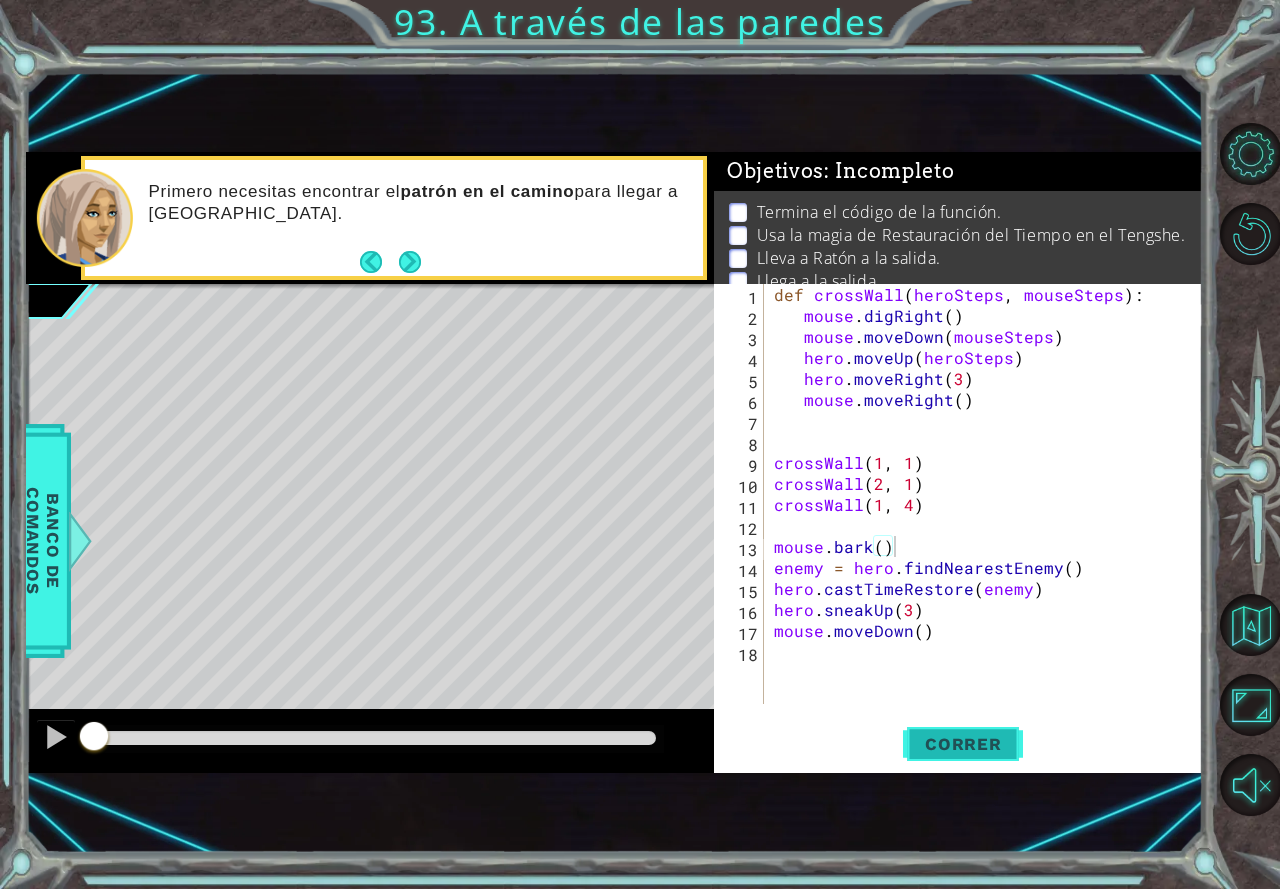 click on "Correr" at bounding box center (963, 744) 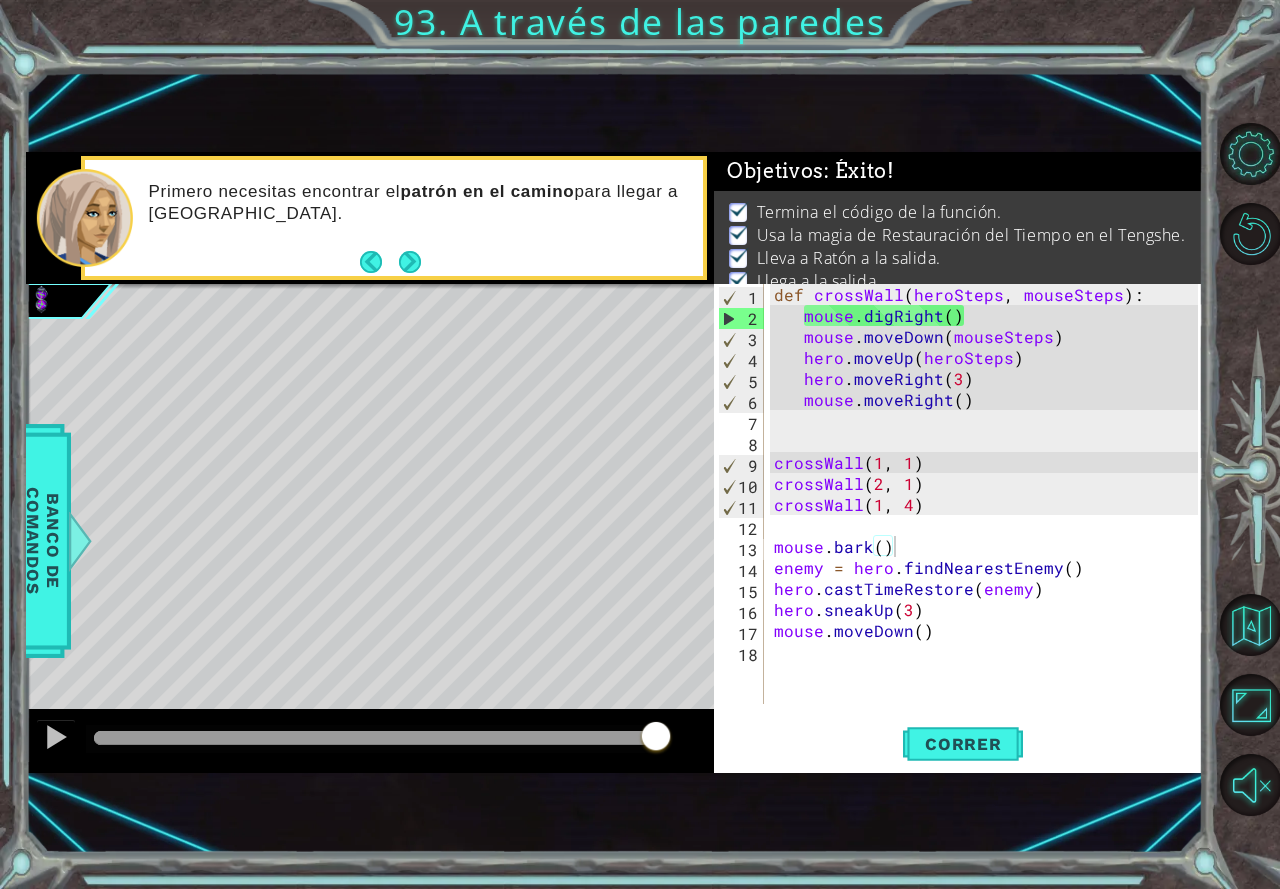 drag, startPoint x: 904, startPoint y: 548, endPoint x: 933, endPoint y: 538, distance: 30.675724 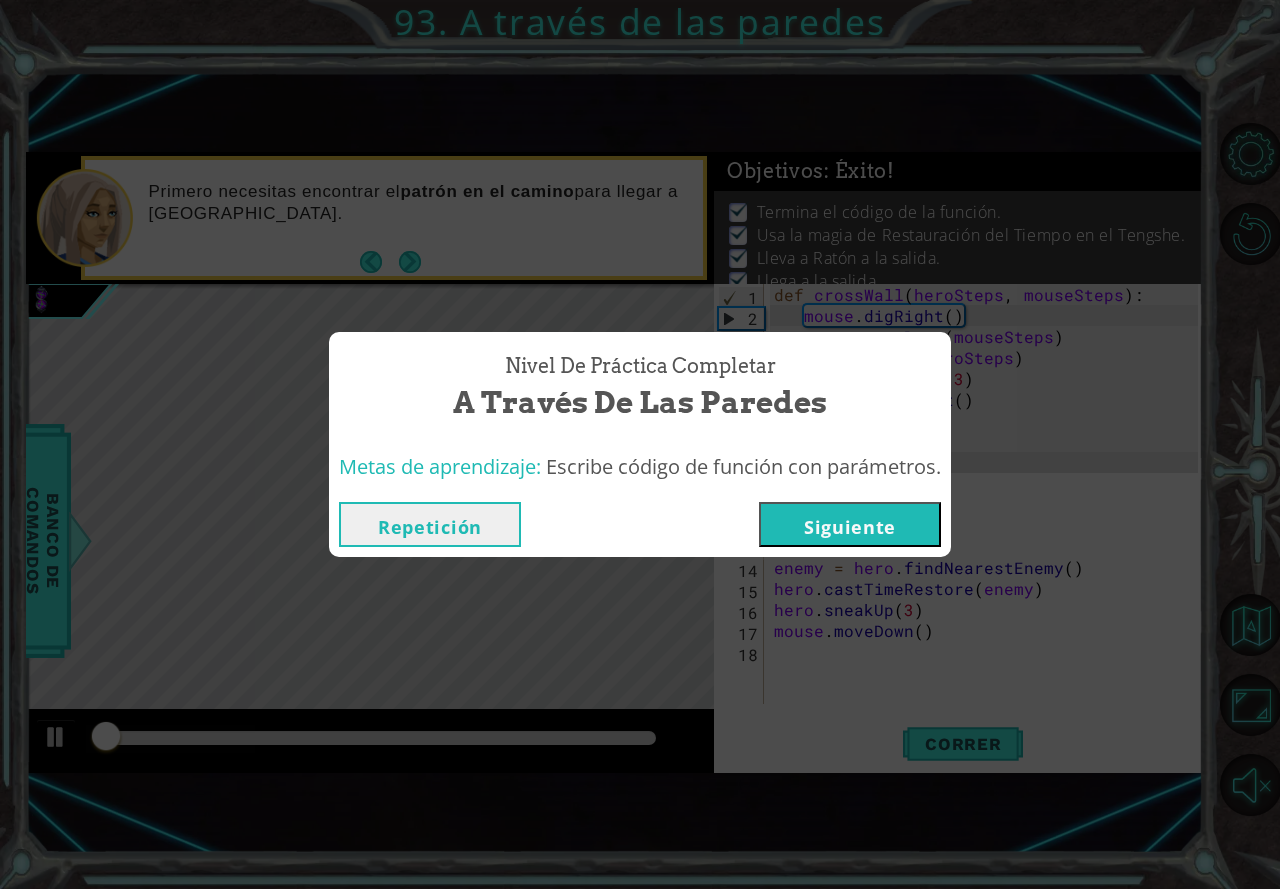 click on "Siguiente" at bounding box center (850, 524) 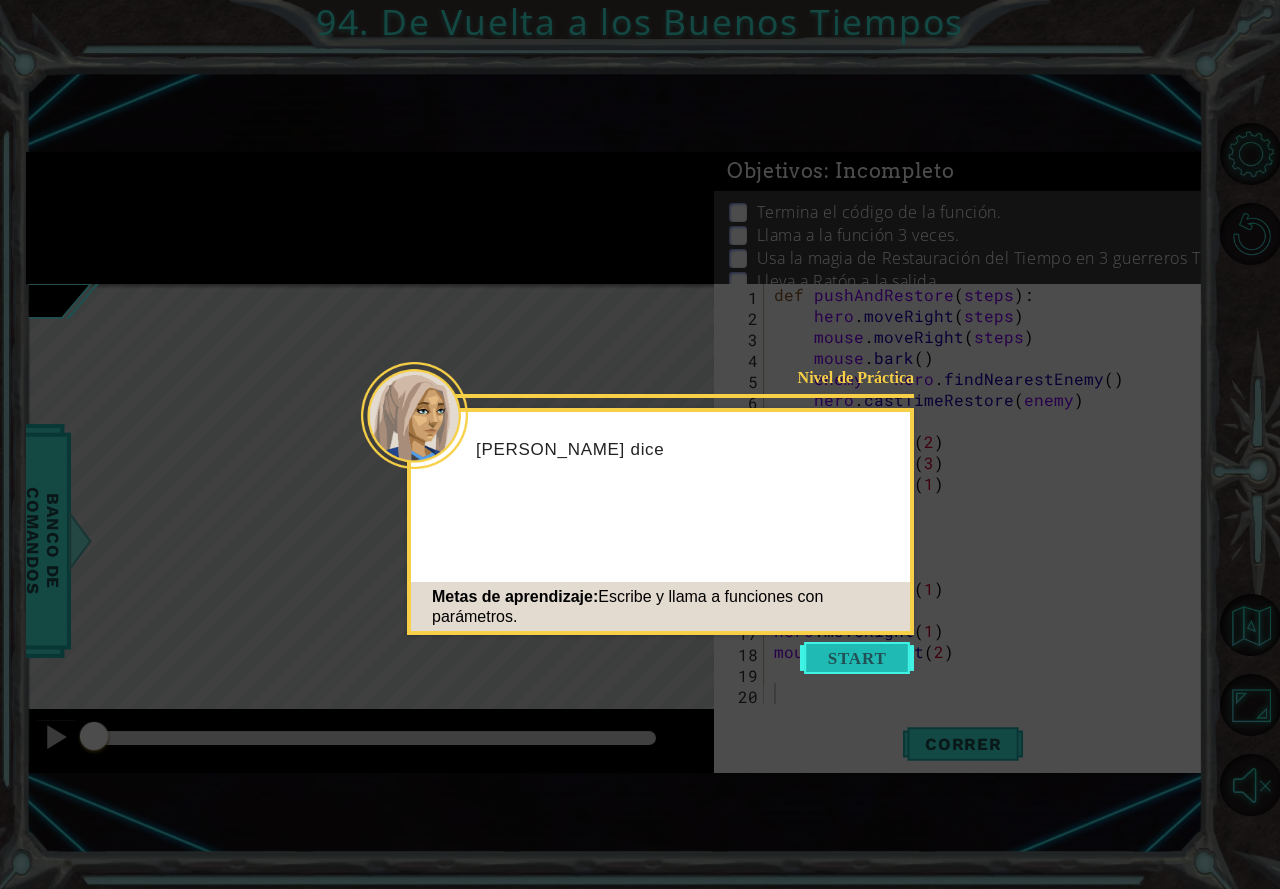 click at bounding box center (857, 658) 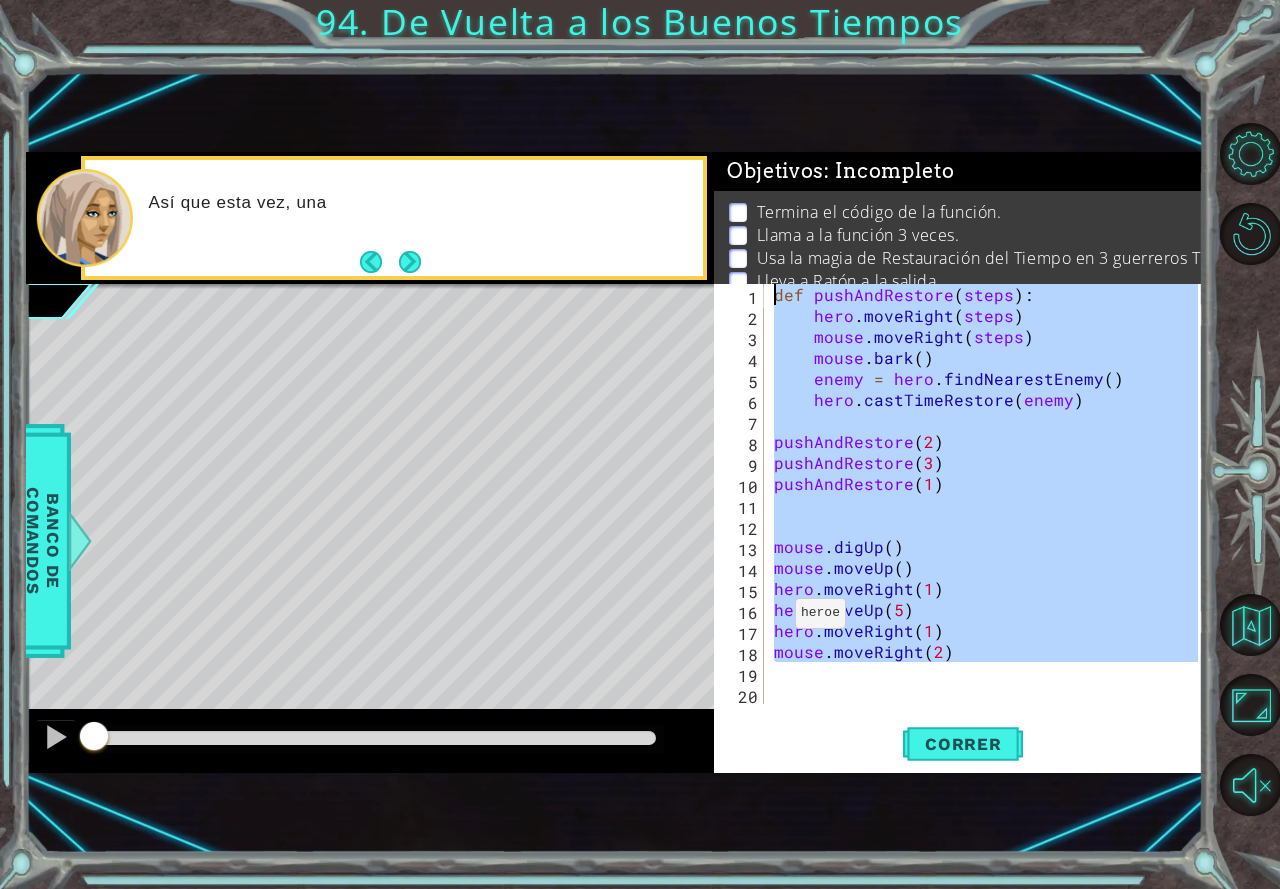 drag, startPoint x: 934, startPoint y: 666, endPoint x: 651, endPoint y: 84, distance: 647.15765 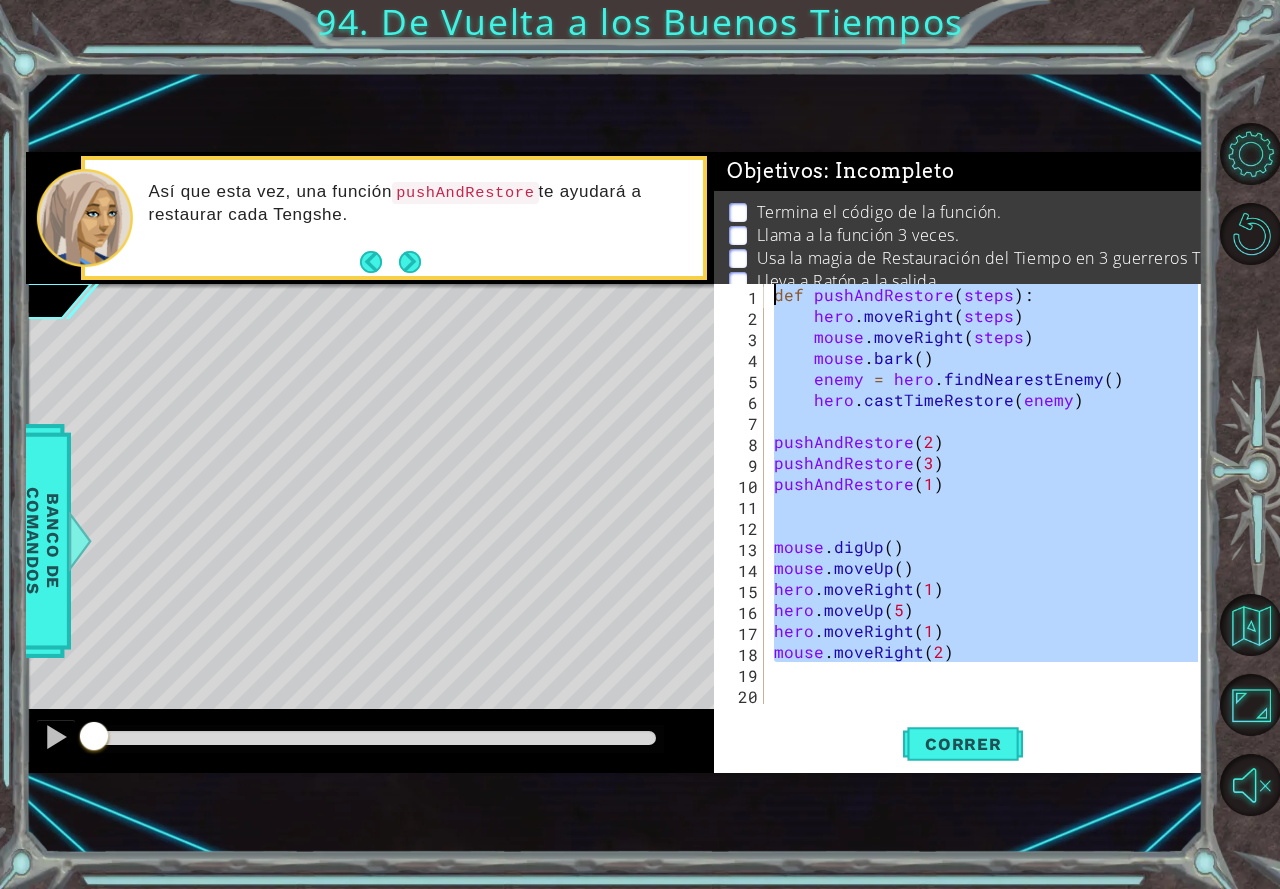 type 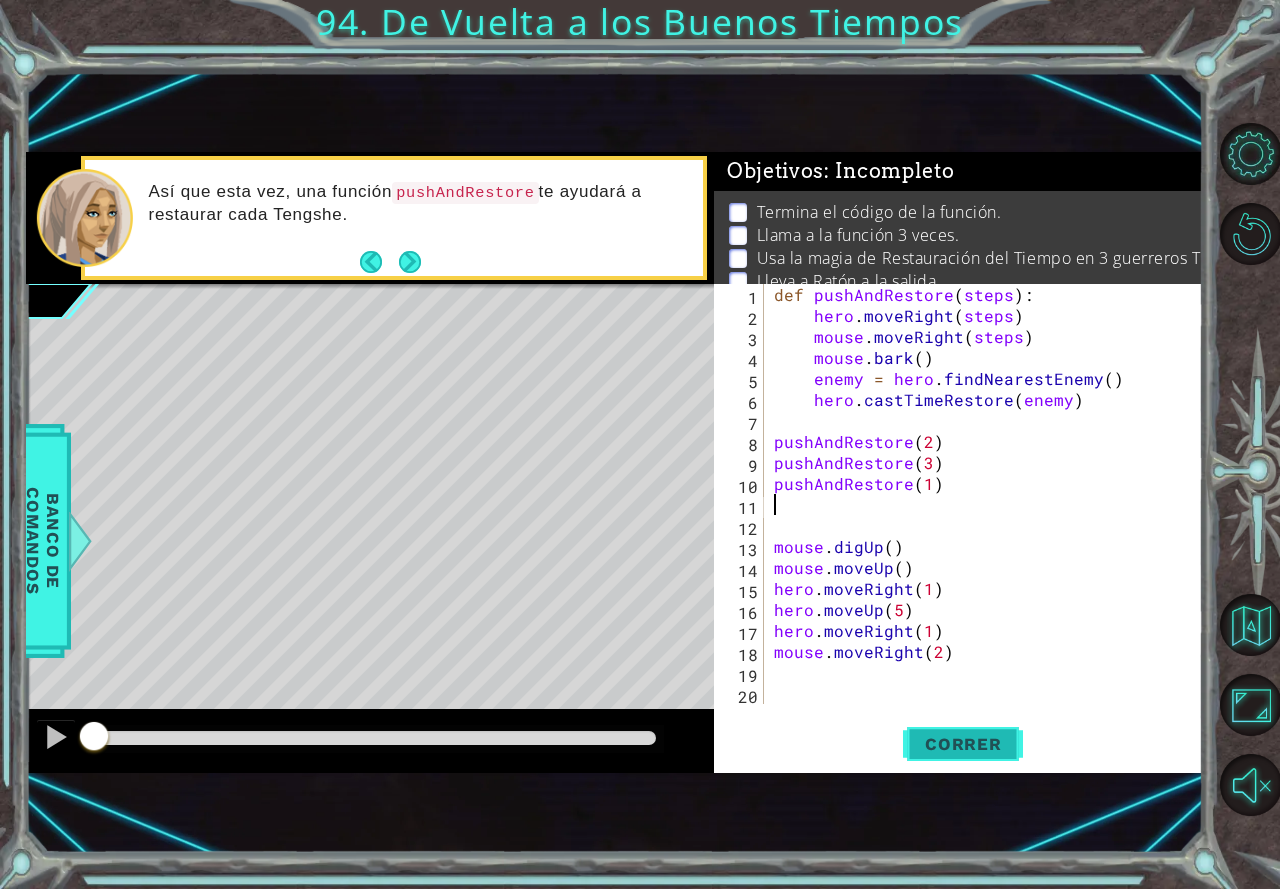 click on "Correr" at bounding box center [963, 744] 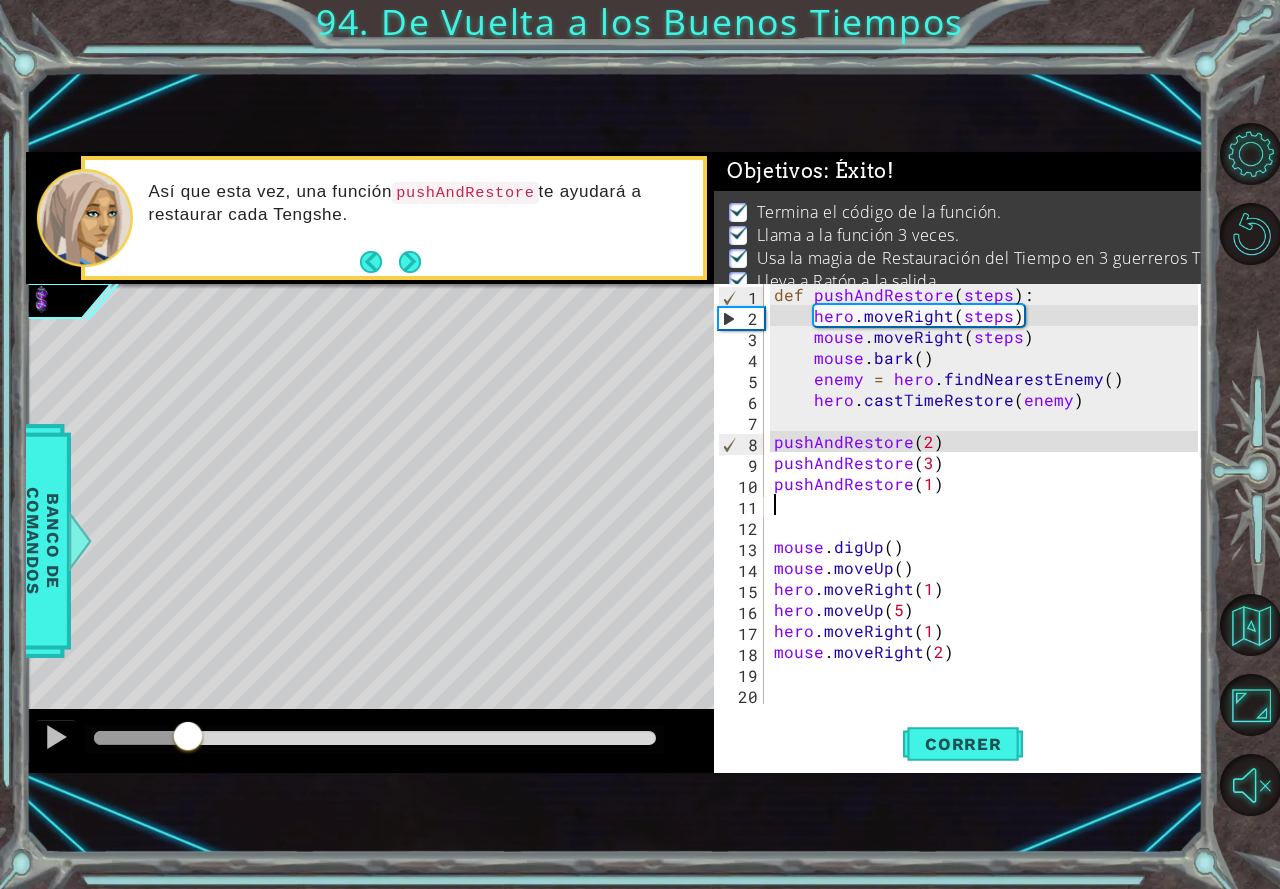 drag, startPoint x: 188, startPoint y: 731, endPoint x: 1107, endPoint y: 589, distance: 929.9059 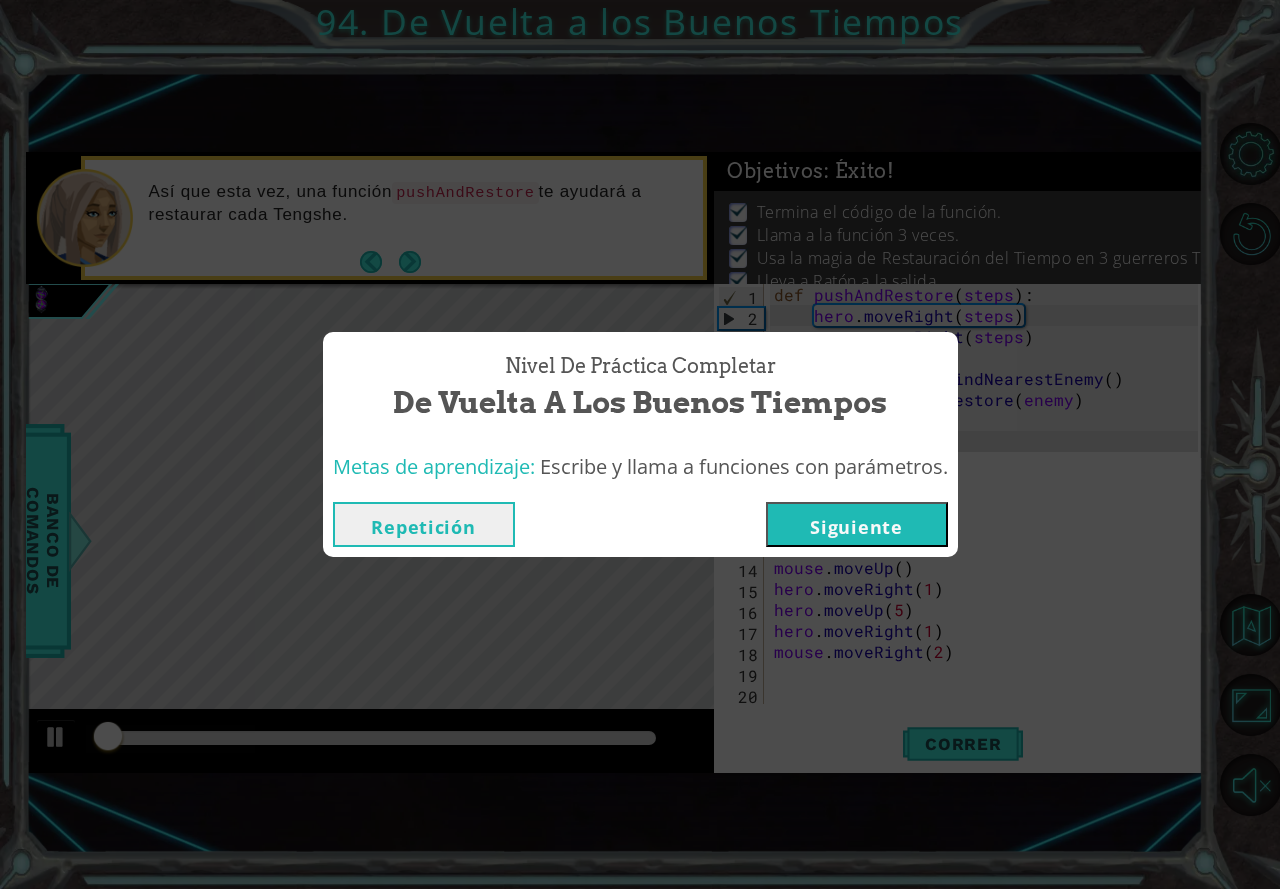 click on "Siguiente" at bounding box center [857, 524] 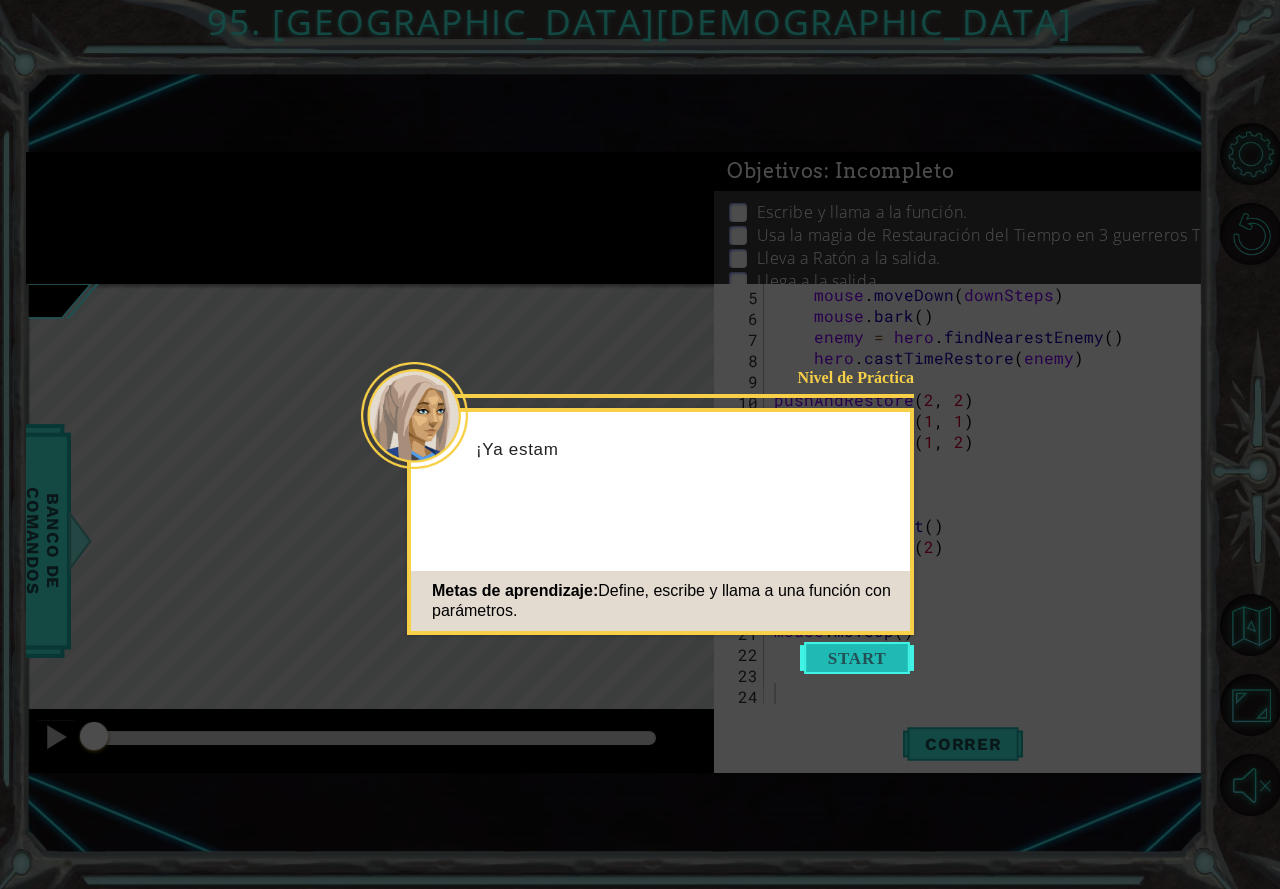 scroll, scrollTop: 105, scrollLeft: 0, axis: vertical 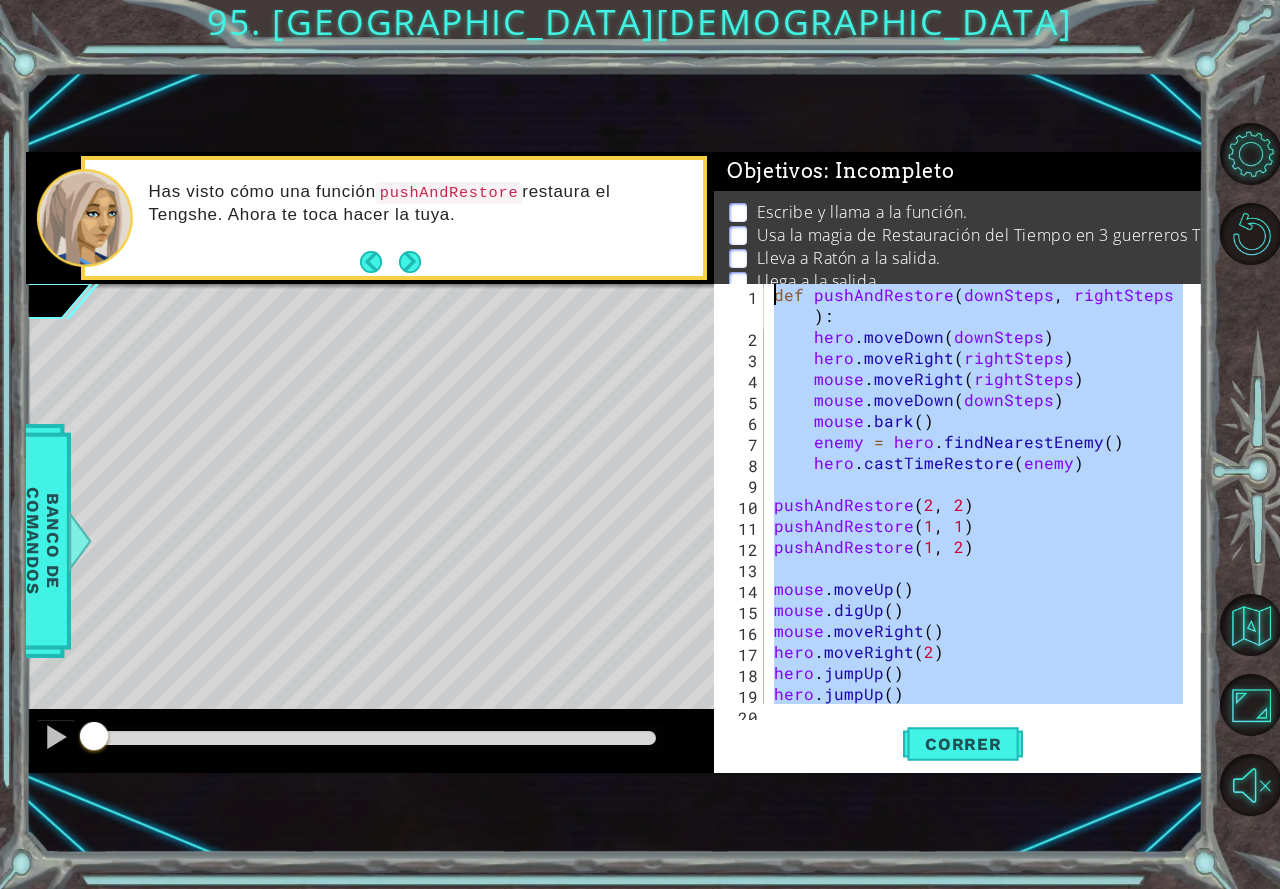 drag, startPoint x: 919, startPoint y: 686, endPoint x: 480, endPoint y: 23, distance: 795.1666 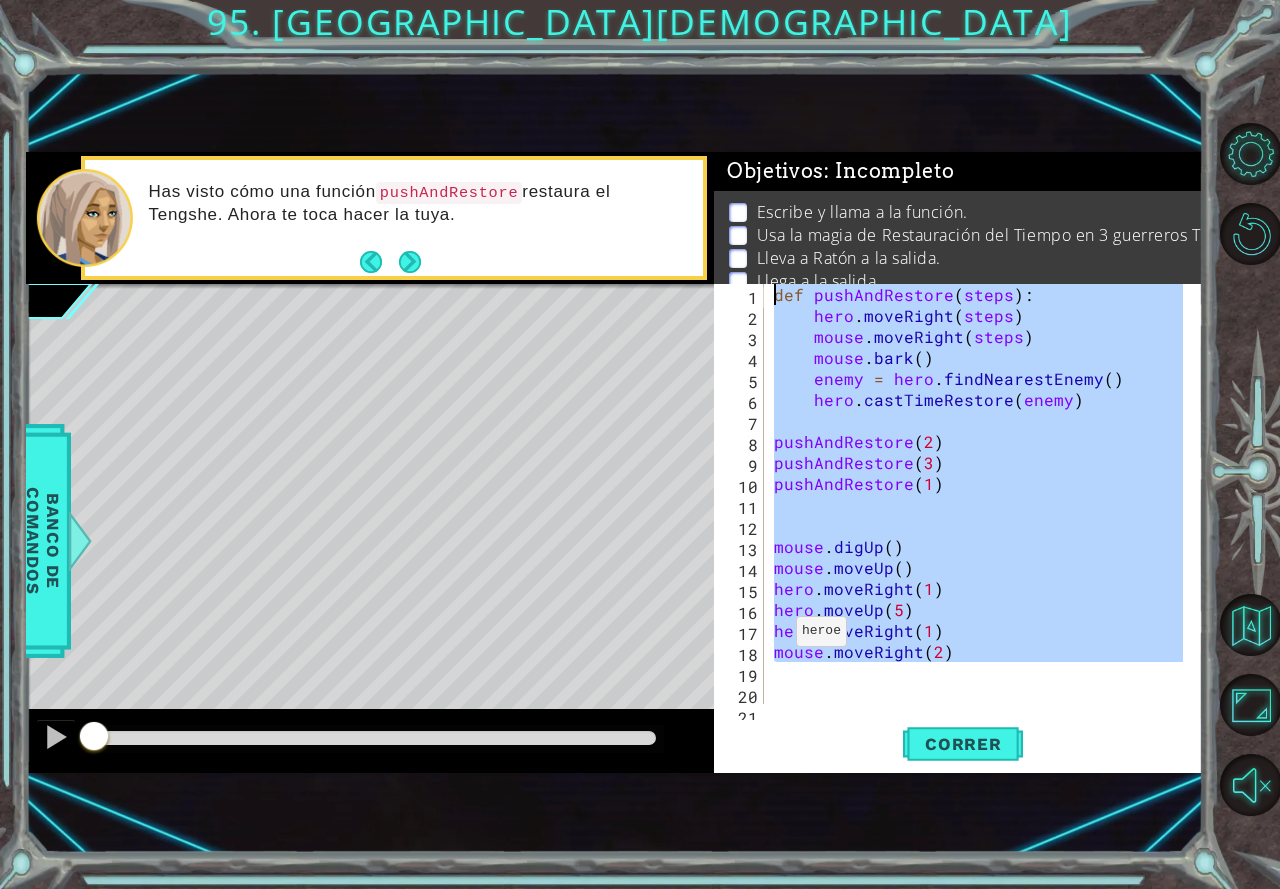 drag, startPoint x: 813, startPoint y: 681, endPoint x: 637, endPoint y: -16, distance: 718.8776 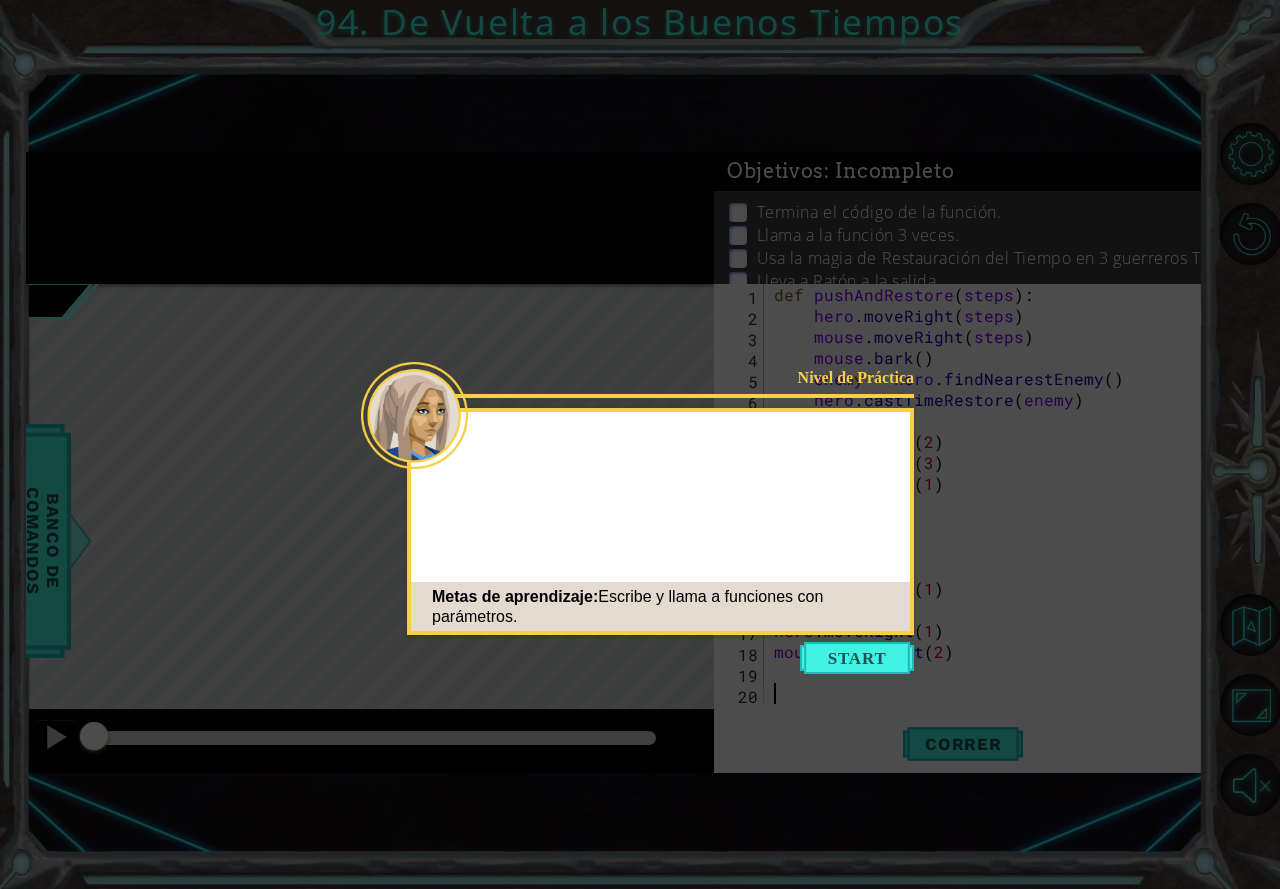 click at bounding box center [857, 658] 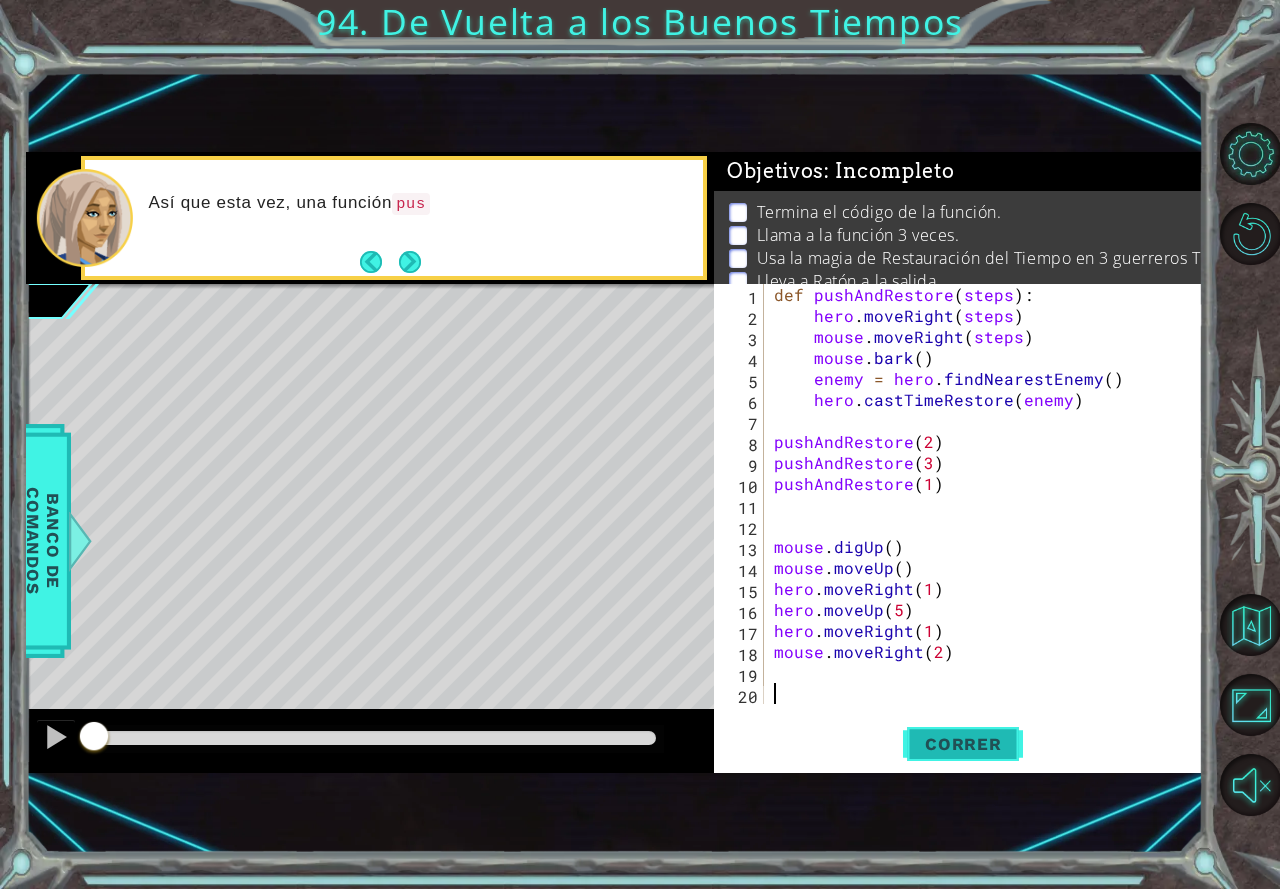 click on "Correr" at bounding box center [963, 744] 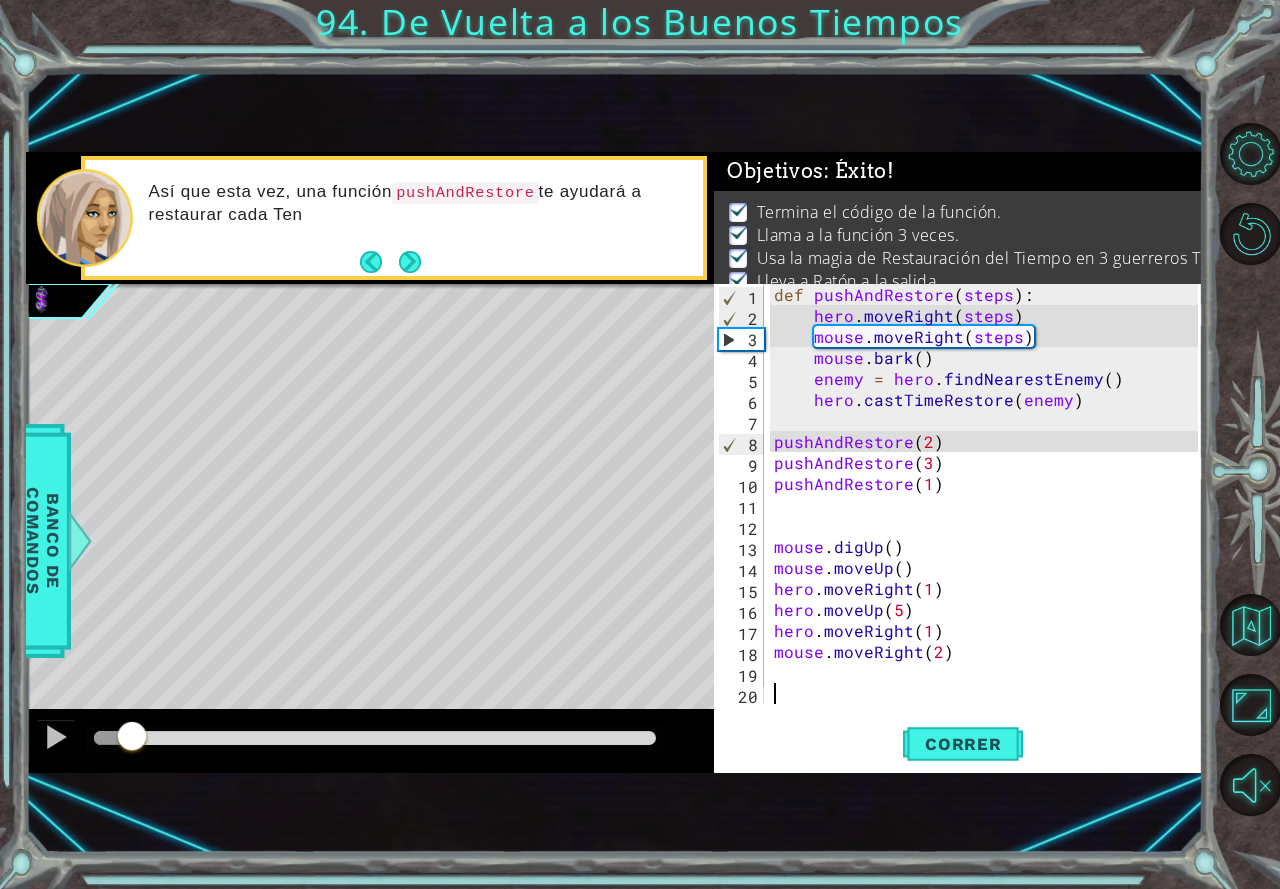 drag, startPoint x: 132, startPoint y: 729, endPoint x: 1008, endPoint y: 632, distance: 881.35406 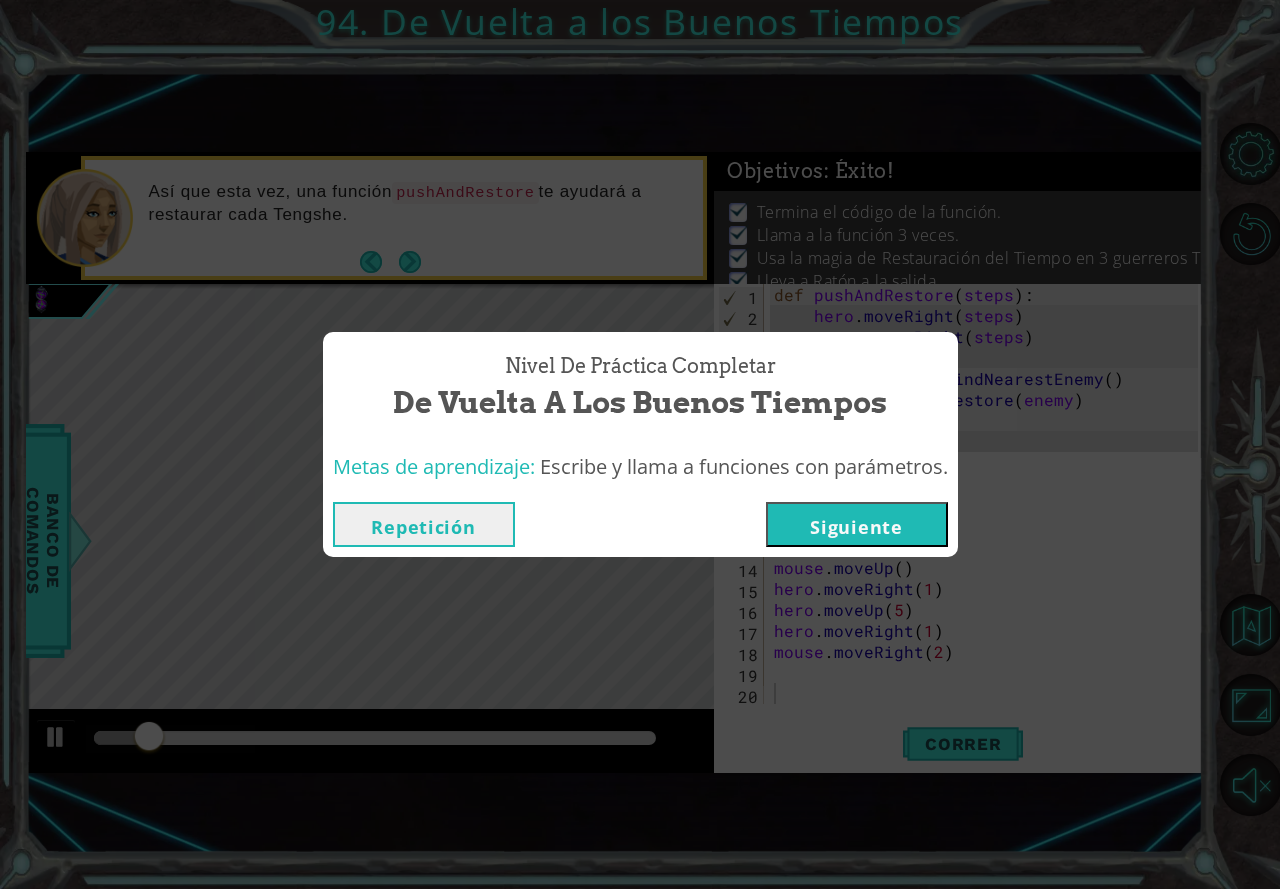click on "Nivel de Práctica Completar     De Vuelta a los Buenos Tiempos     Metas de aprendizaje:       Escribe y llama a funciones con parámetros.
Repetición
[GEOGRAPHIC_DATA]" at bounding box center (640, 444) 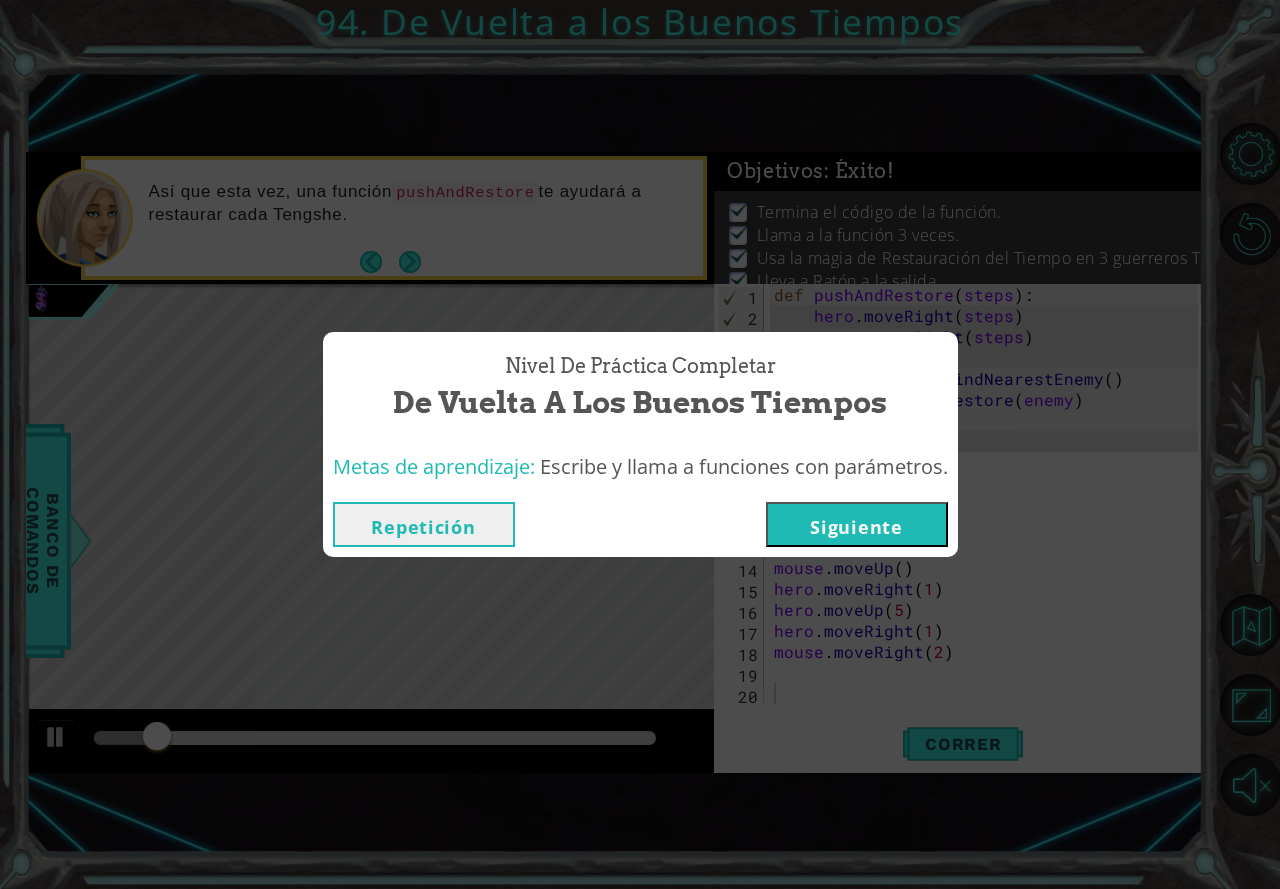click on "Siguiente" at bounding box center (857, 524) 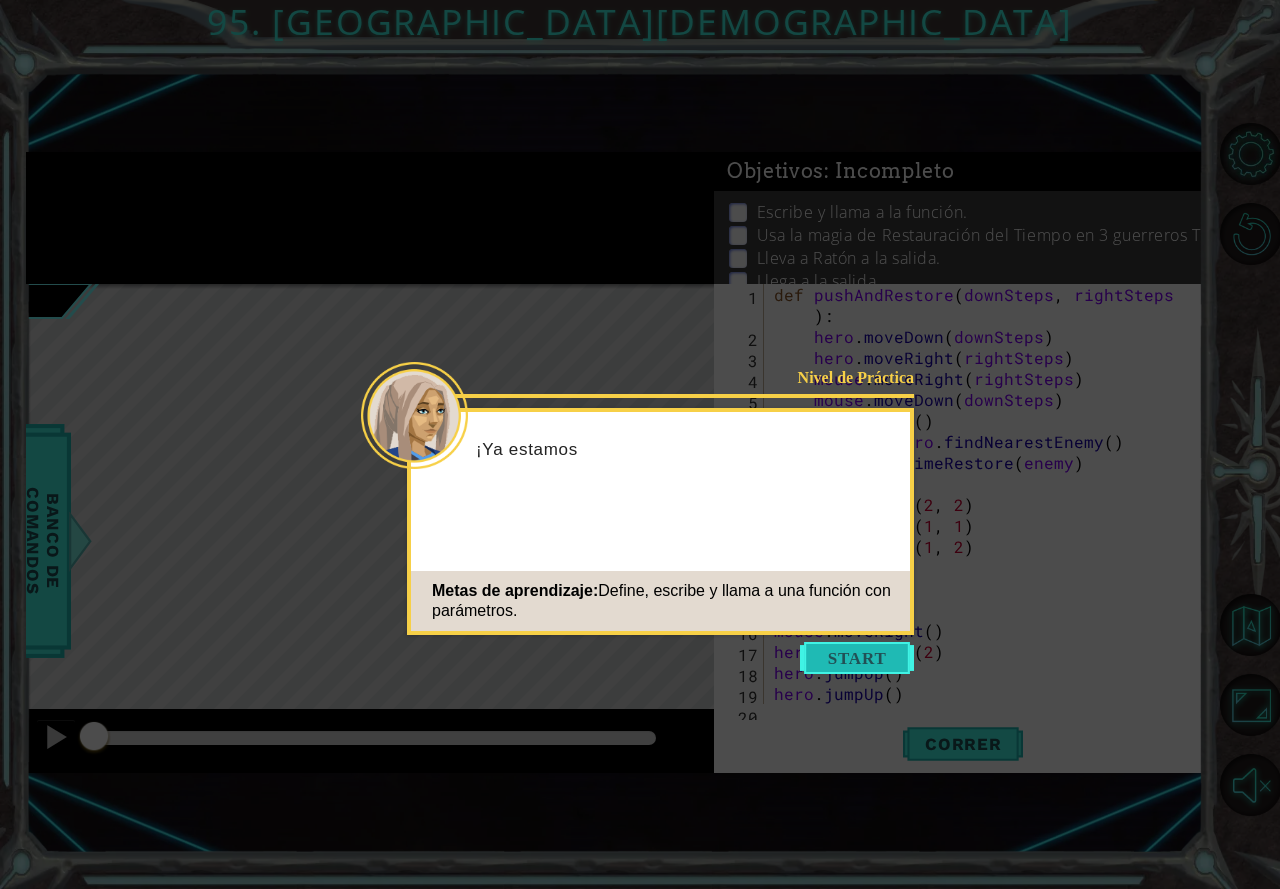 scroll, scrollTop: 105, scrollLeft: 0, axis: vertical 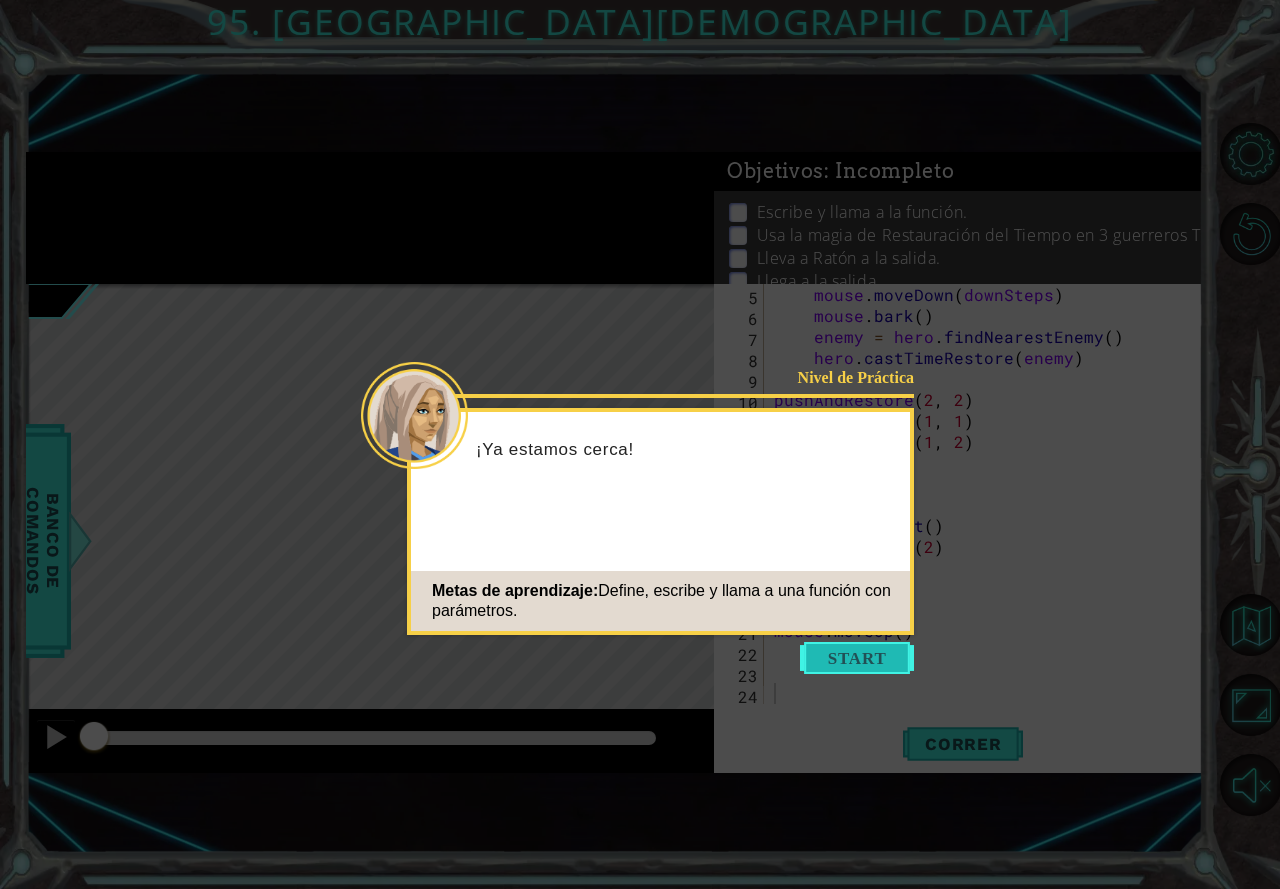 click at bounding box center (857, 658) 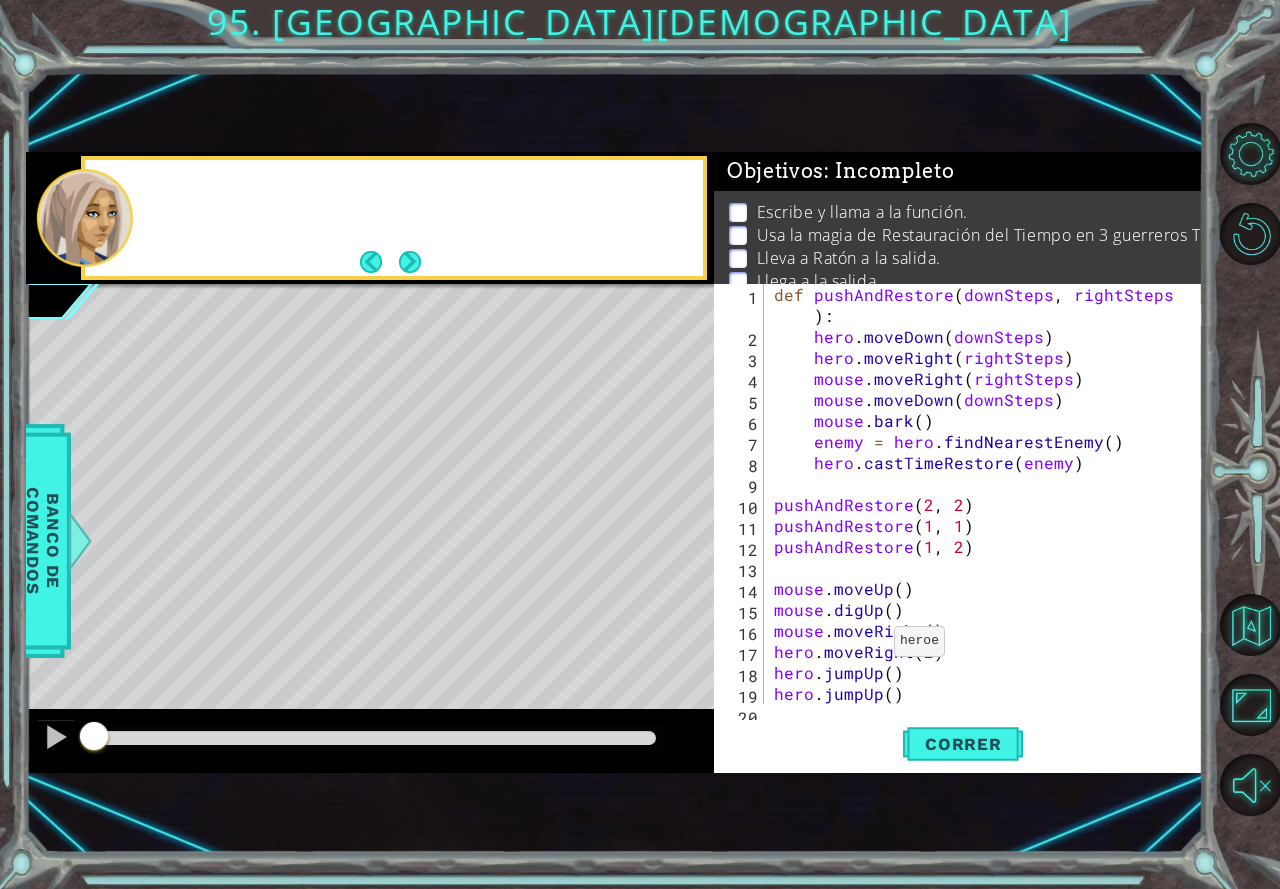 scroll, scrollTop: 0, scrollLeft: 0, axis: both 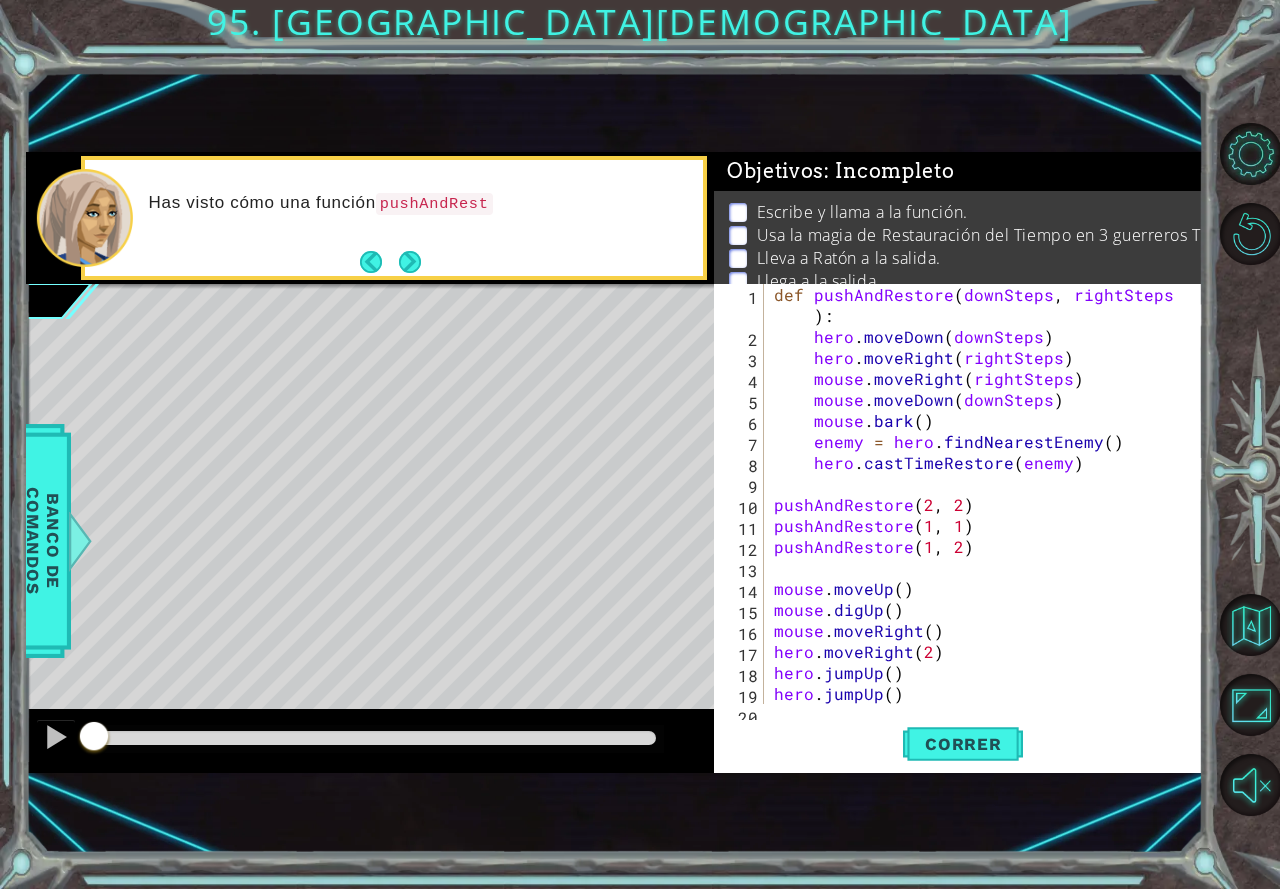 drag, startPoint x: 1204, startPoint y: 554, endPoint x: 1198, endPoint y: 576, distance: 22.803509 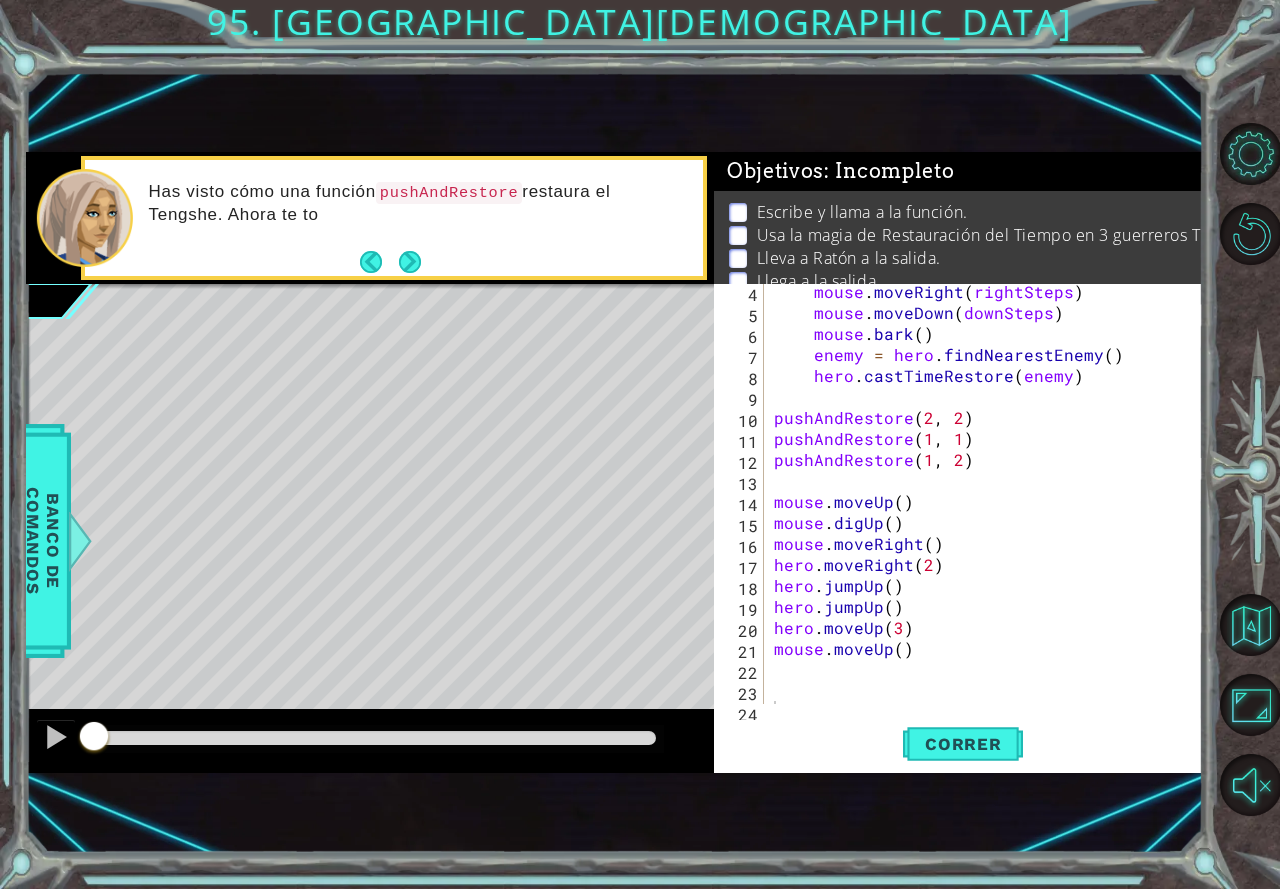 scroll, scrollTop: 92, scrollLeft: 0, axis: vertical 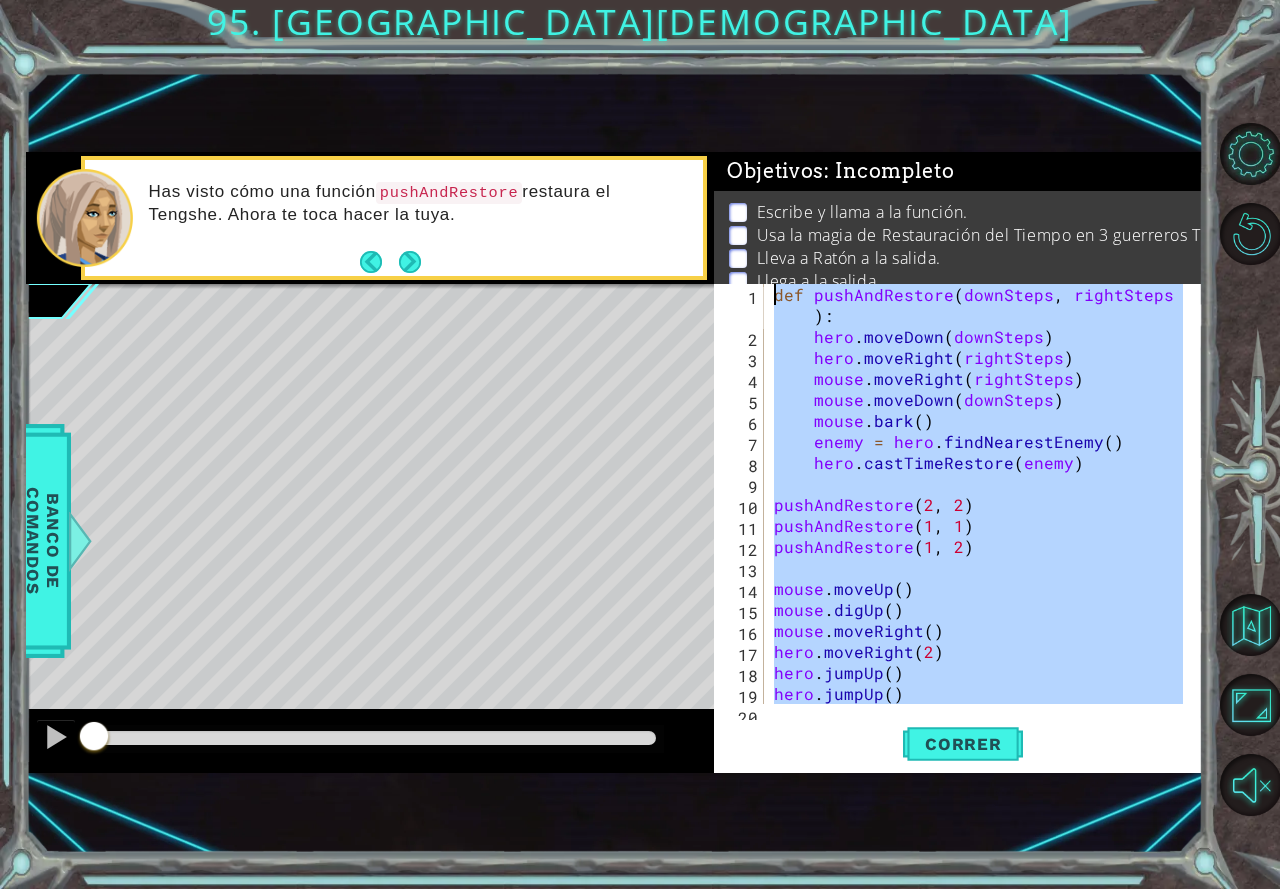 drag, startPoint x: 854, startPoint y: 684, endPoint x: 517, endPoint y: 50, distance: 718.0007 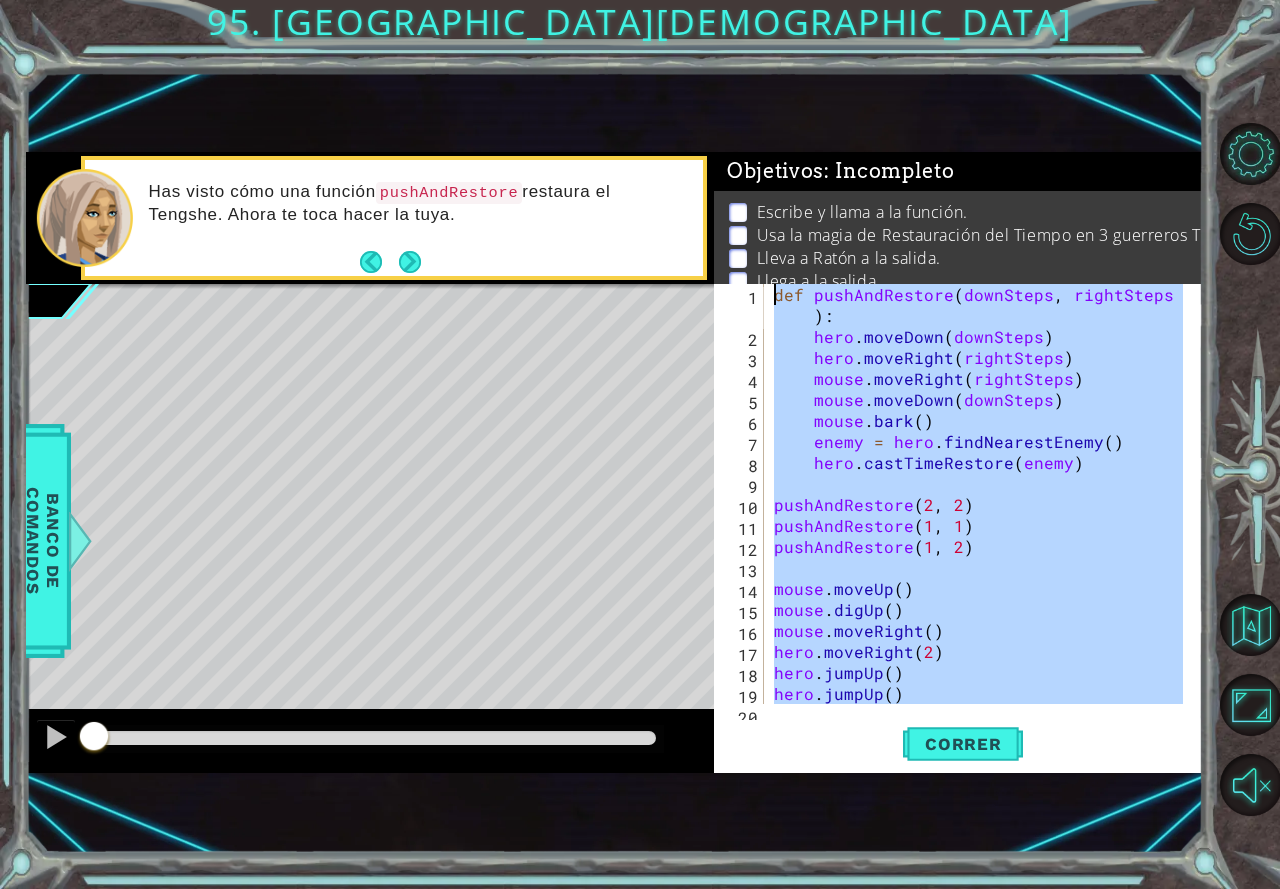 click on "def   pushAndRestore ( downSteps ,   rightSteps      ) :      hero . moveDown ( downSteps )      hero . moveRight ( rightSteps )      mouse . moveRight ( rightSteps )      mouse . moveDown ( downSteps )      mouse . bark ( )      enemy   =   hero . findNearestEnemy ( )      hero . castTimeRestore ( enemy ) pushAndRestore ( 2 ,   2 ) pushAndRestore ( 1 ,   1 ) pushAndRestore ( 1 ,   2 ) mouse . moveUp ( ) mouse . digUp ( ) mouse . moveRight ( ) hero . moveRight ( 2 ) hero . jumpUp ( ) hero . jumpUp ( ) hero . moveUp ( 3 )" at bounding box center [976, 494] 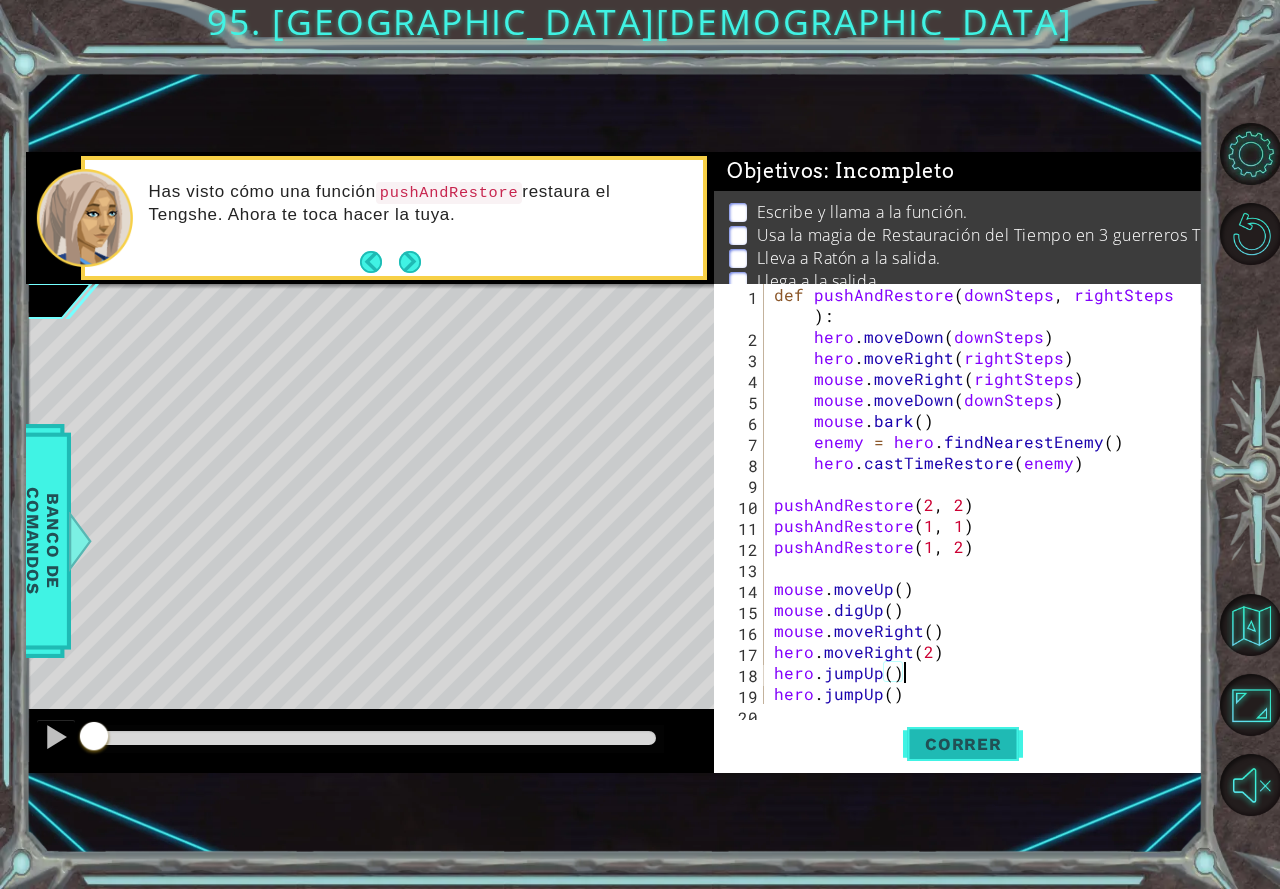 click on "Correr" at bounding box center [963, 744] 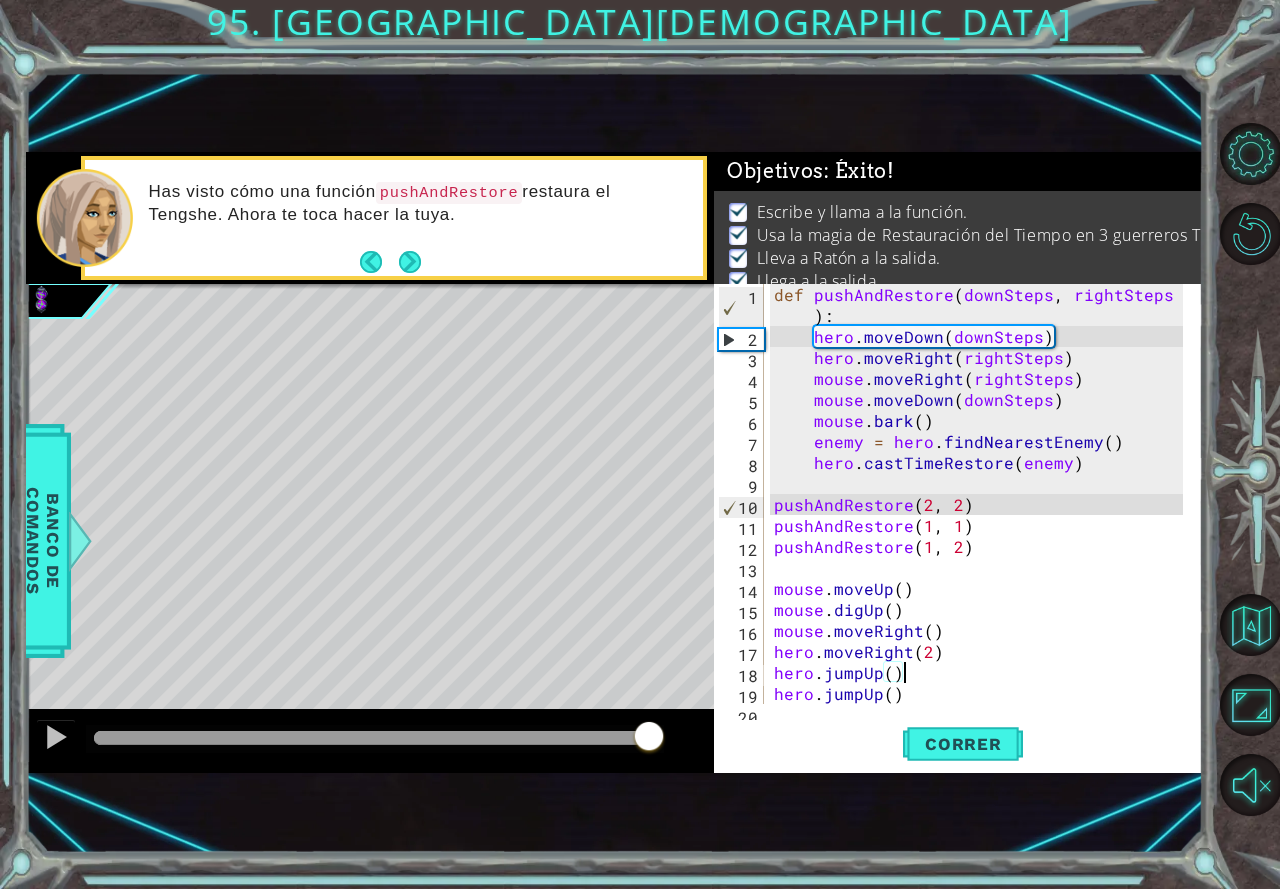 drag, startPoint x: 111, startPoint y: 741, endPoint x: 917, endPoint y: 589, distance: 820.2073 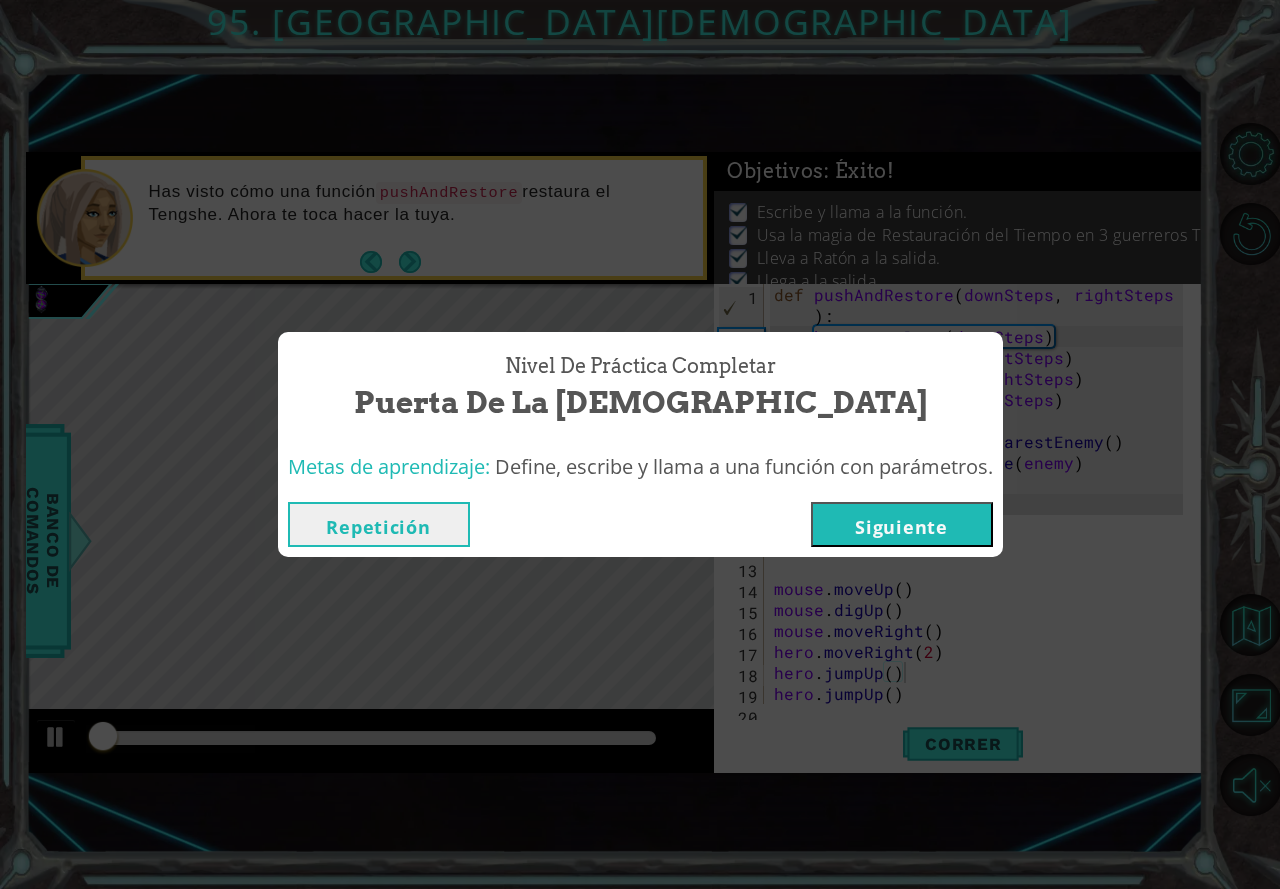 click on "Siguiente" at bounding box center (902, 524) 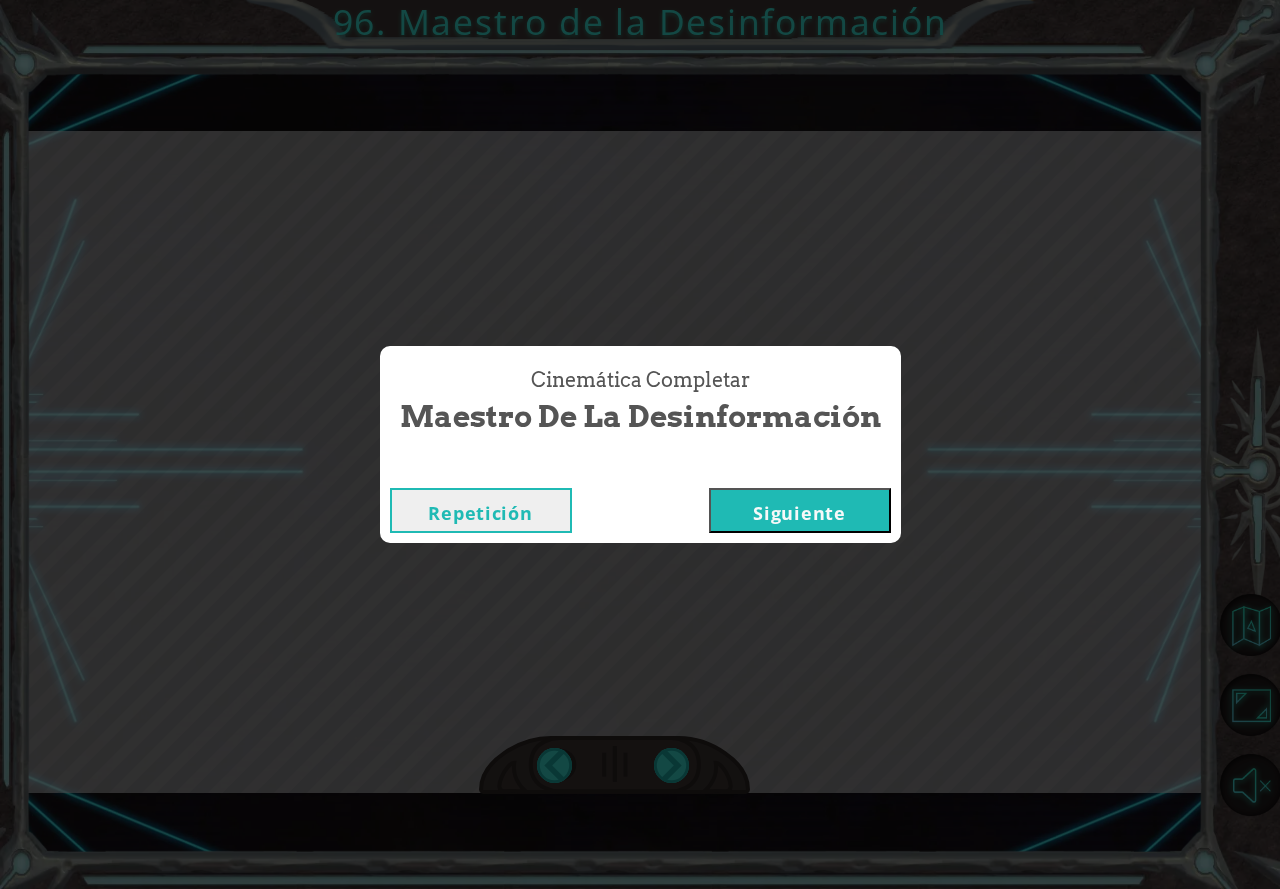 type 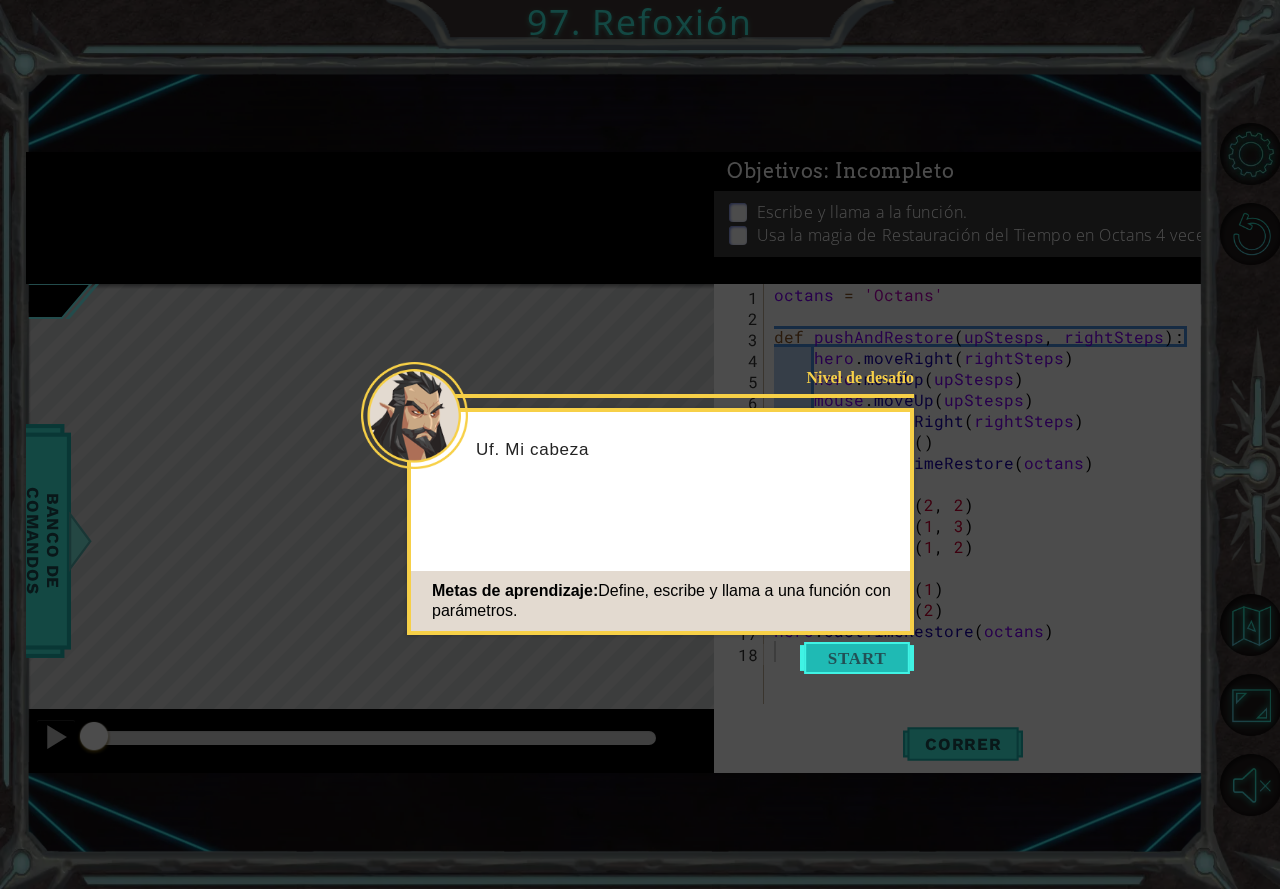 click at bounding box center (857, 658) 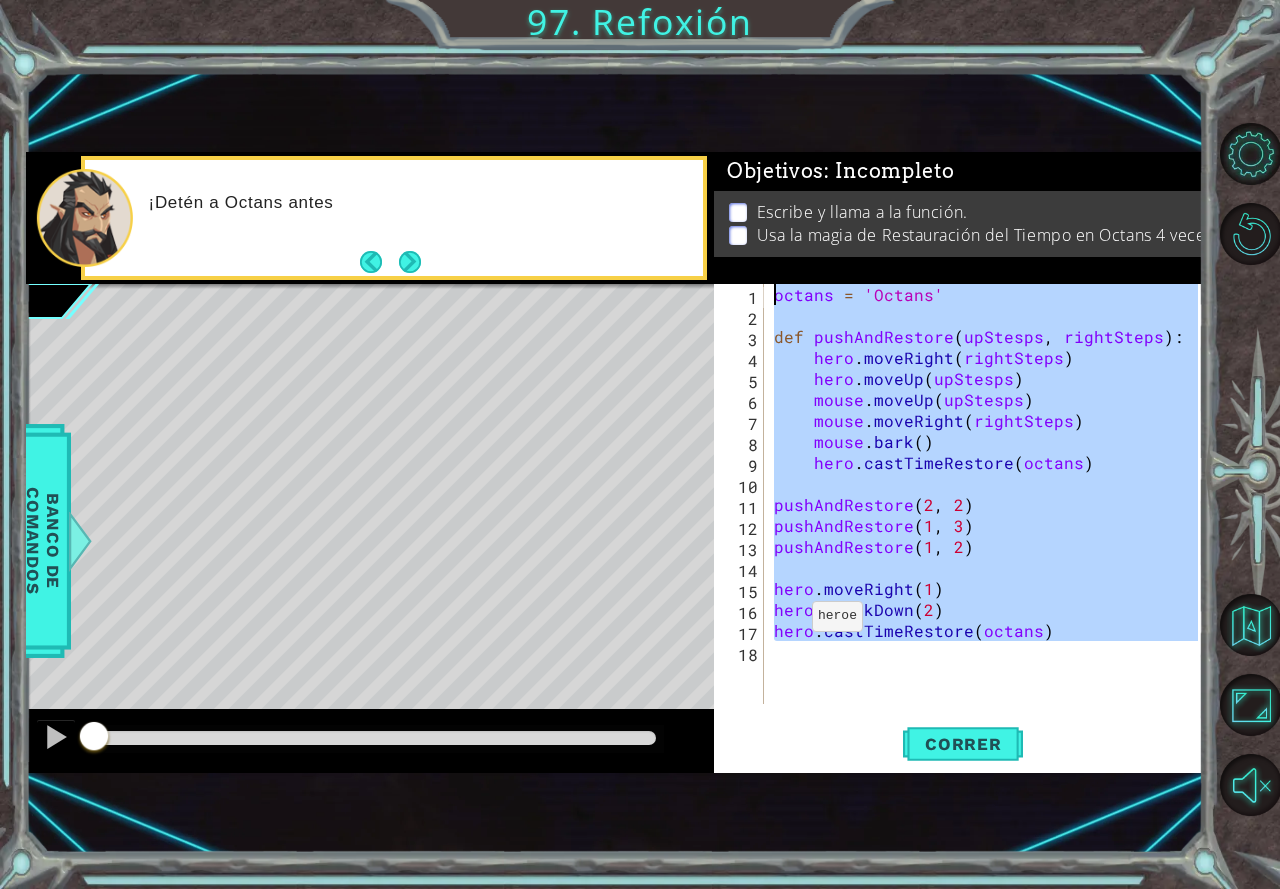 drag, startPoint x: 852, startPoint y: 660, endPoint x: 584, endPoint y: 190, distance: 541.03973 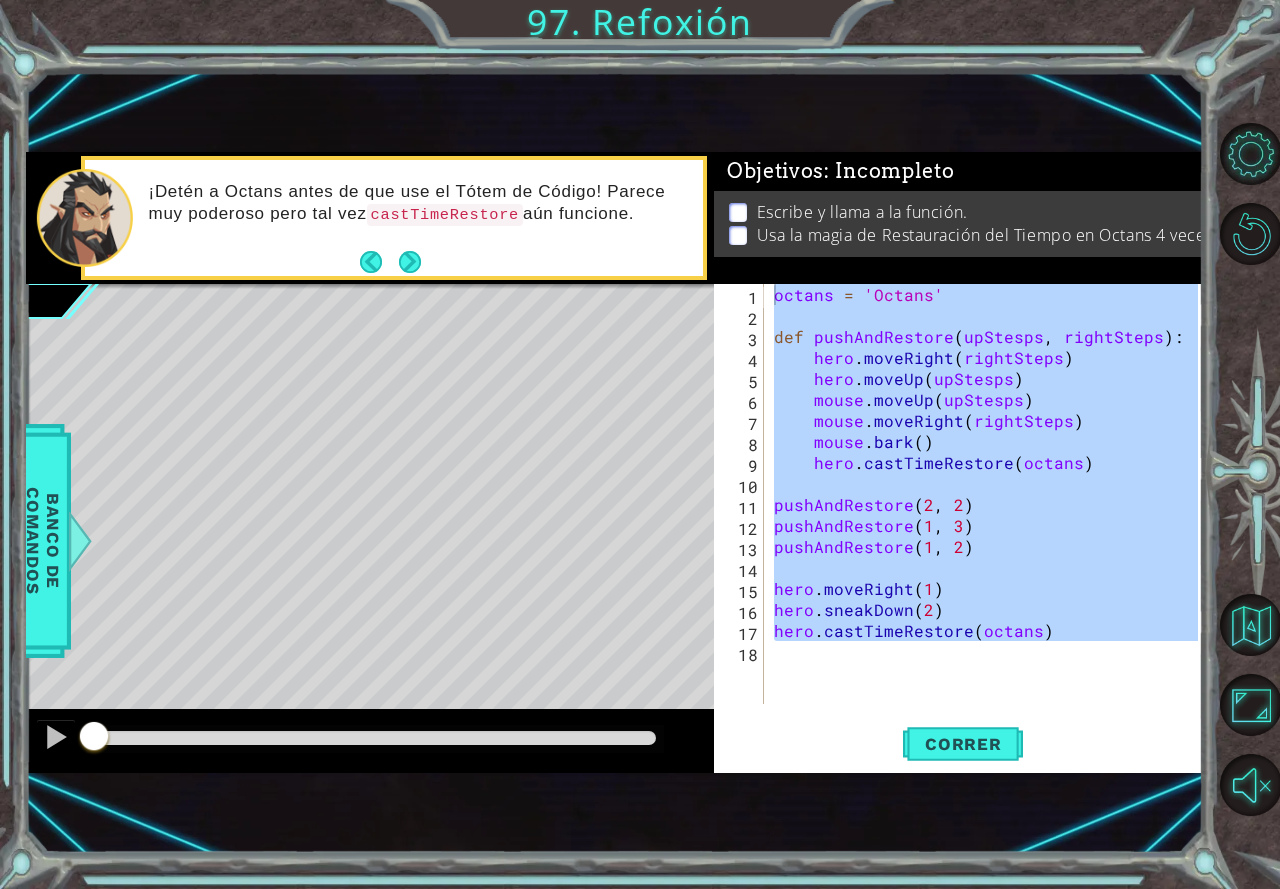 click on "1     הההההההההההההההההההההההההההההההההההההההההההההההההההההההההההההההההההההההההההההההההההההההההההההההההההההההההההההההההההההההההההההההההההההההההההההההההההההההההההההההההההההההההההההההההההההההההההההההההההההההההההההההההההההההההההההההההההההההההההההההההההההההההההההההה XXXXXXXXXXXXXXXXXXXXXXXXXXXXXXXXXXXXXXXXXXXXXXXXXXXXXXXXXXXXXXXXXXXXXXXXXXXXXXXXXXXXXXXXXXXXXXXXXXXXXXXXXXXXXXXXXXXXXXXXXXXXXXXXXXXXXXXXXXXXXXXXXXXXXXXXXXXXXXXXXXXXXXXXXXXXXXXXXXXXXXXXXXXXXXXXXXXXXXXXXXXXXXXXXXXXXXXXXXXXXXXXXXXXXXXXXXXXXXXXXXXXXXXXXXXXXXXX Solución × Objetivos : Incompleto       Escribe y llama a la función.
Usa la magia de Restauración del Tiempo en Octans 4 veces.
octans = 'Octans' 1 2 3 4 5 6 7 8 9 10 11 12 13 14 15 16 17 18 octans   =   'Octans' def   ( ,   )" at bounding box center (615, 462) 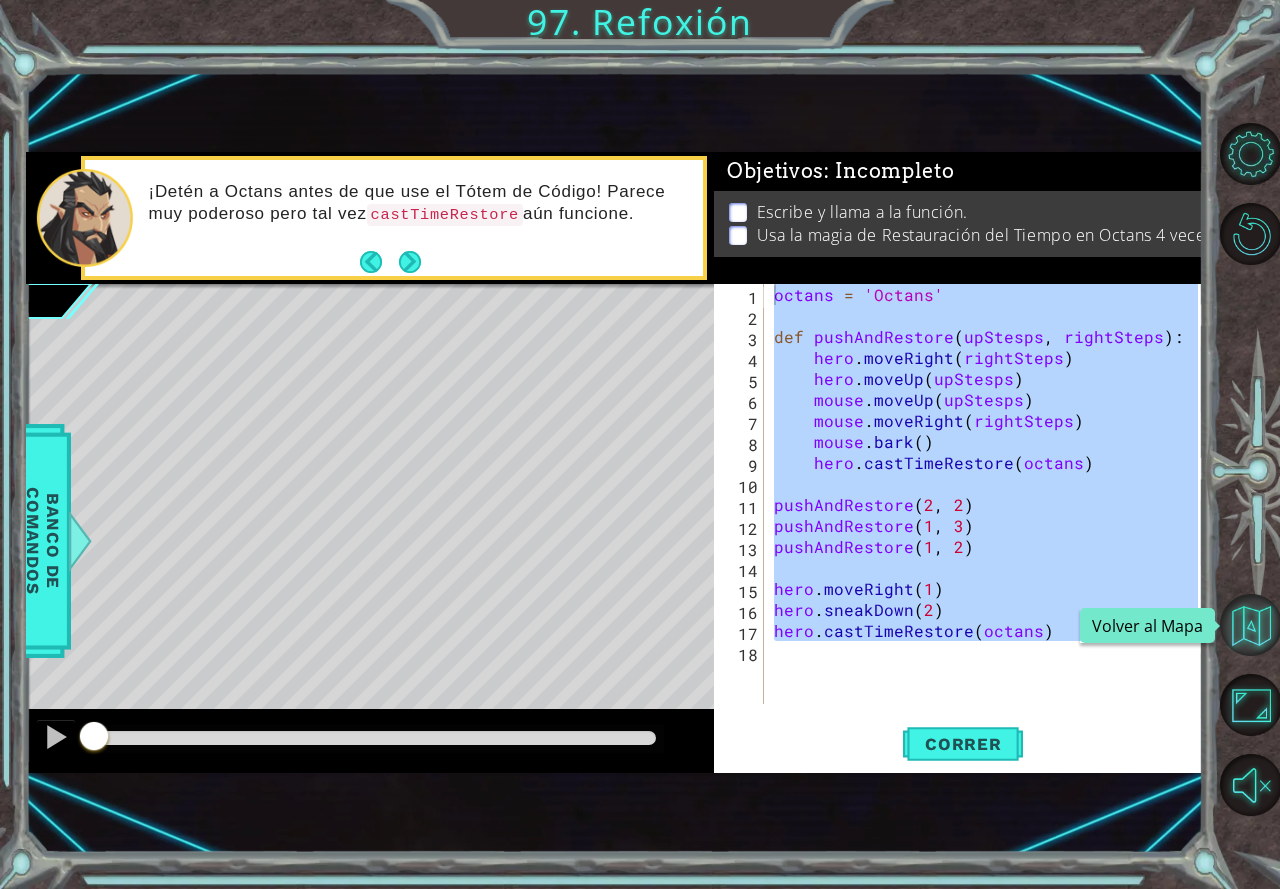 click at bounding box center [1251, 625] 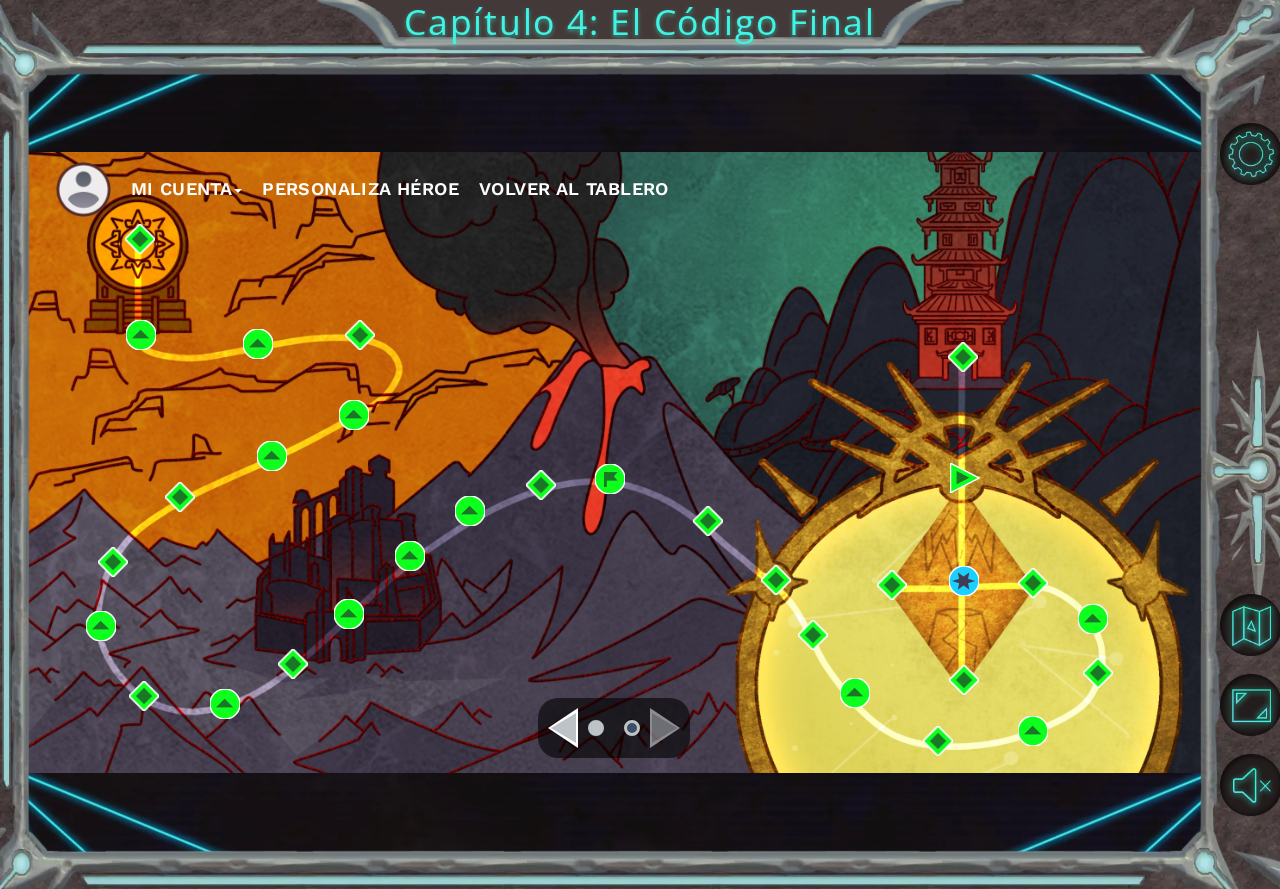 click on "Mi Cuenta
Personaliza Héroe
Volver al Tablero" at bounding box center (630, 189) 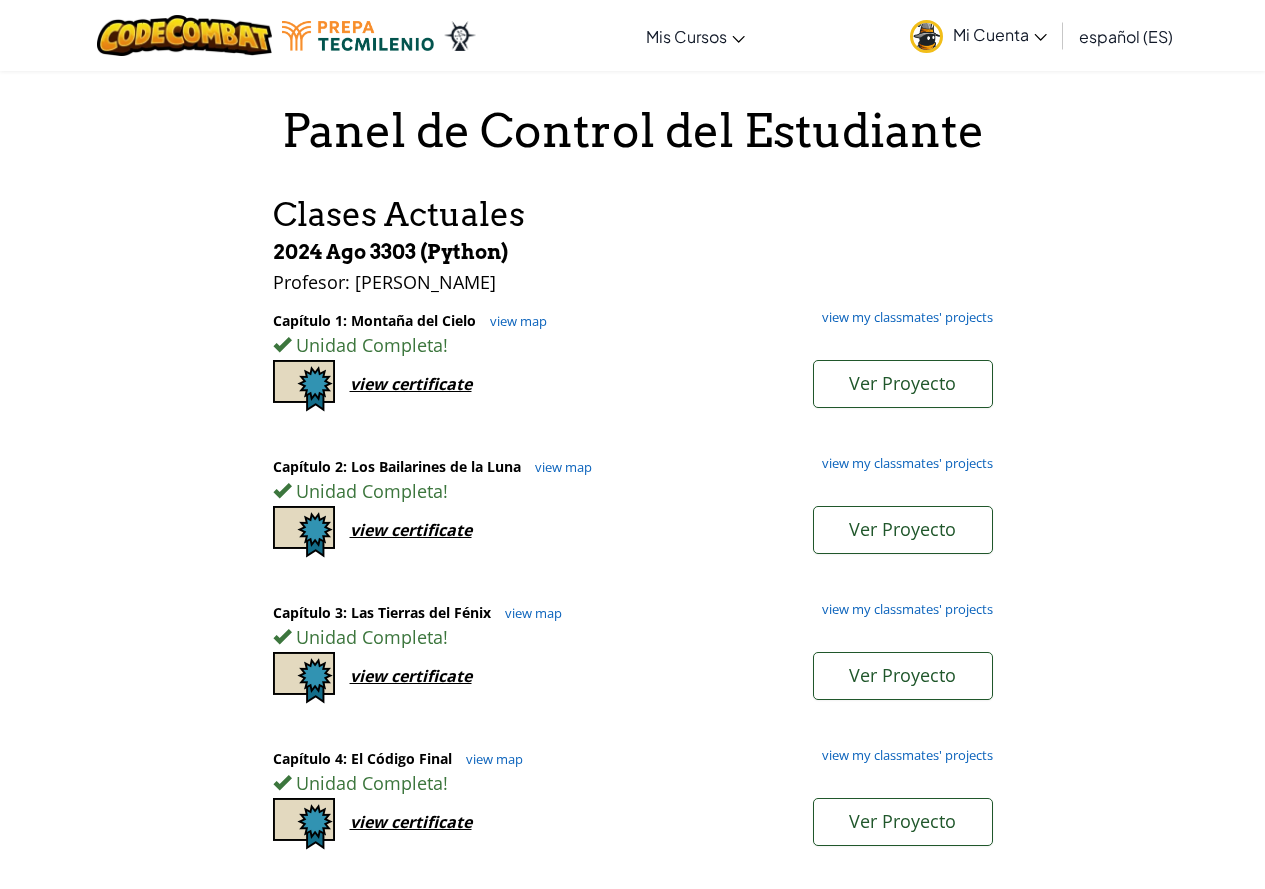 click on "Mi Cuenta" at bounding box center (1000, 34) 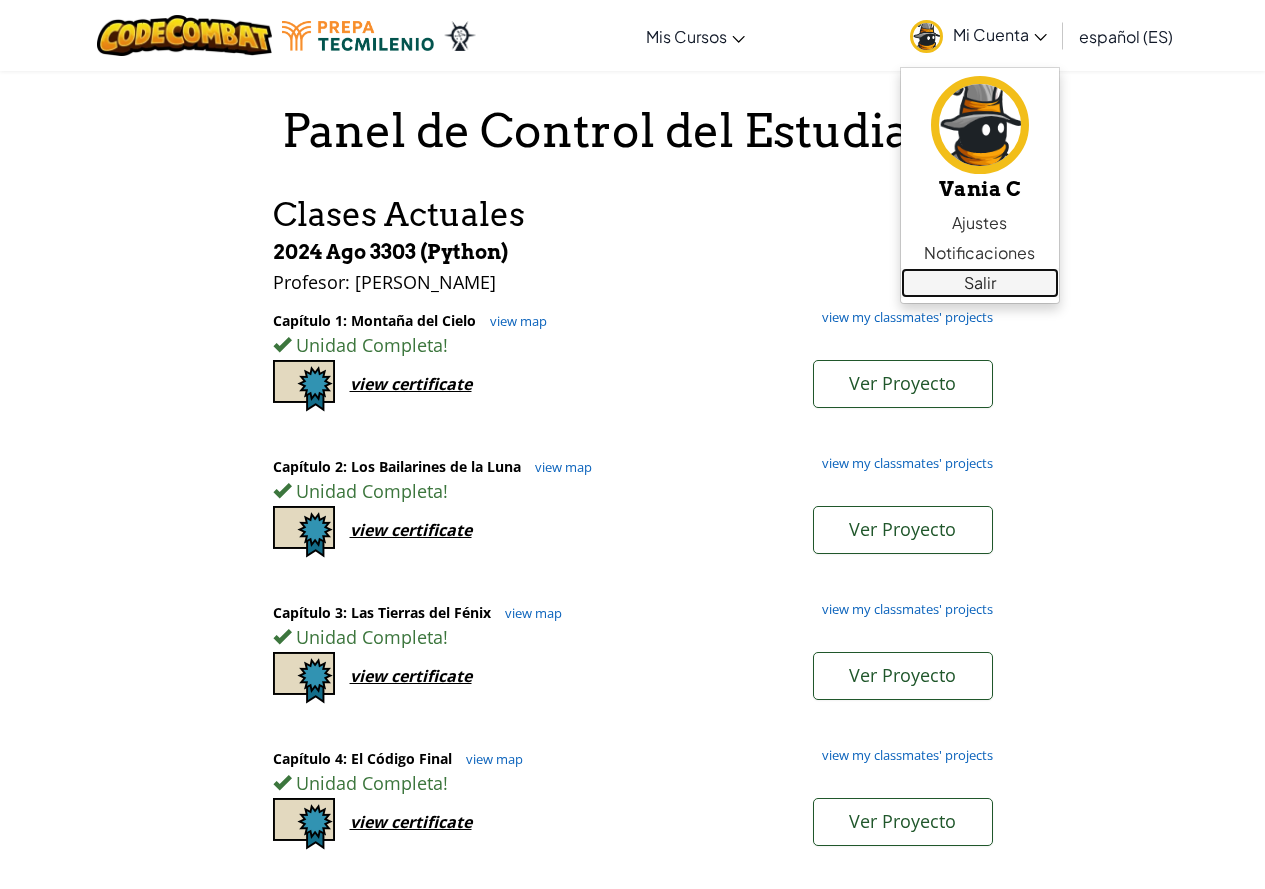 click on "Salir" at bounding box center [980, 283] 